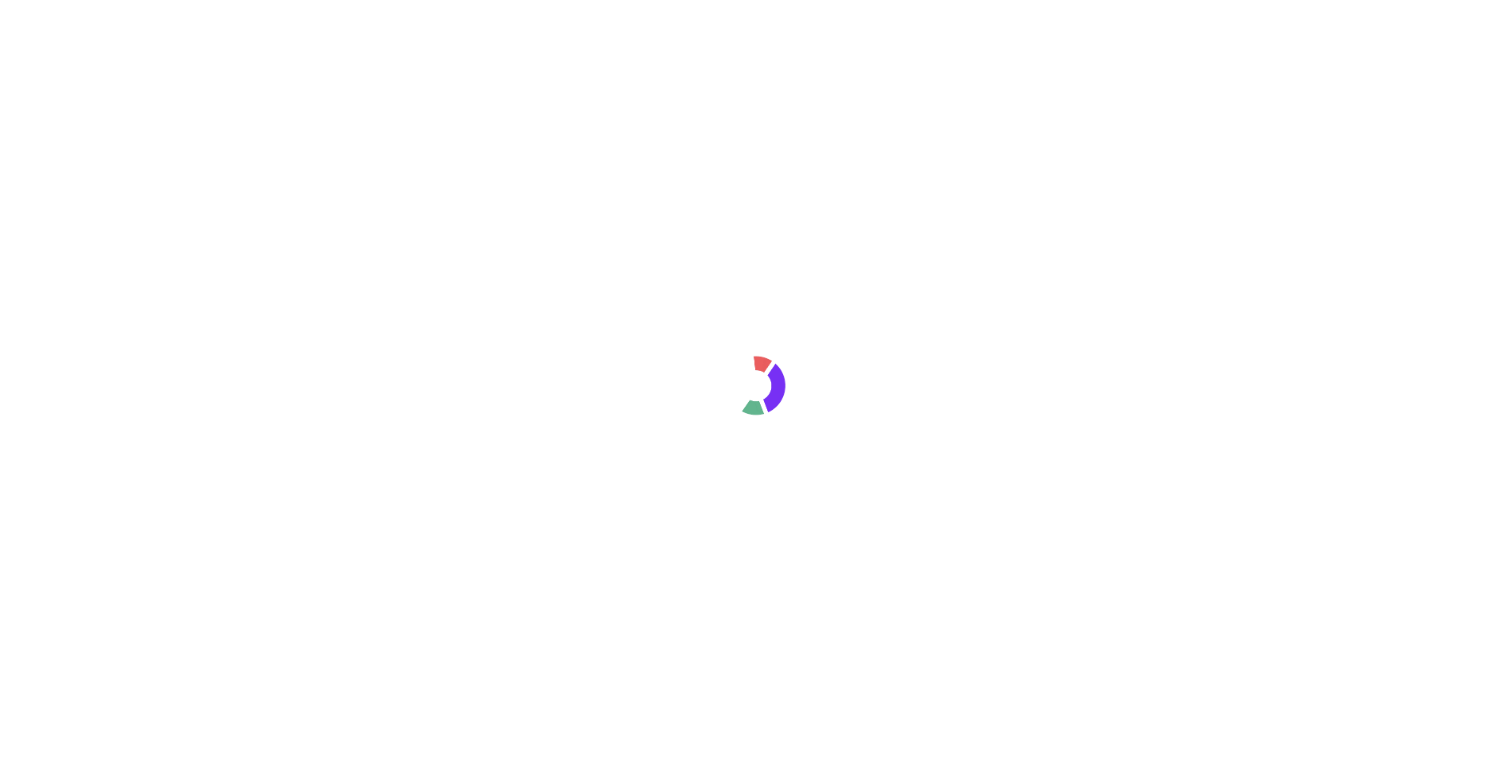 scroll, scrollTop: 0, scrollLeft: 0, axis: both 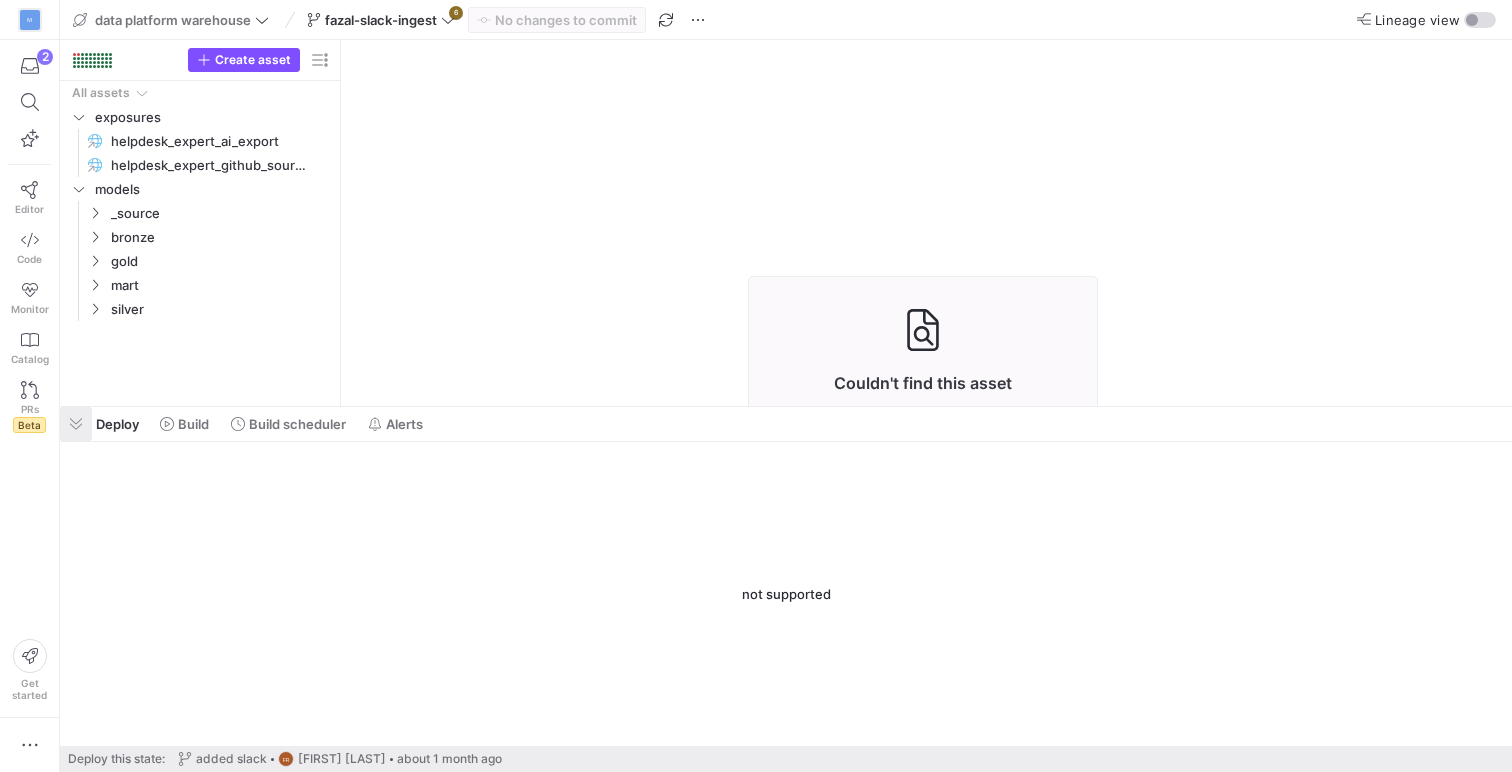 click 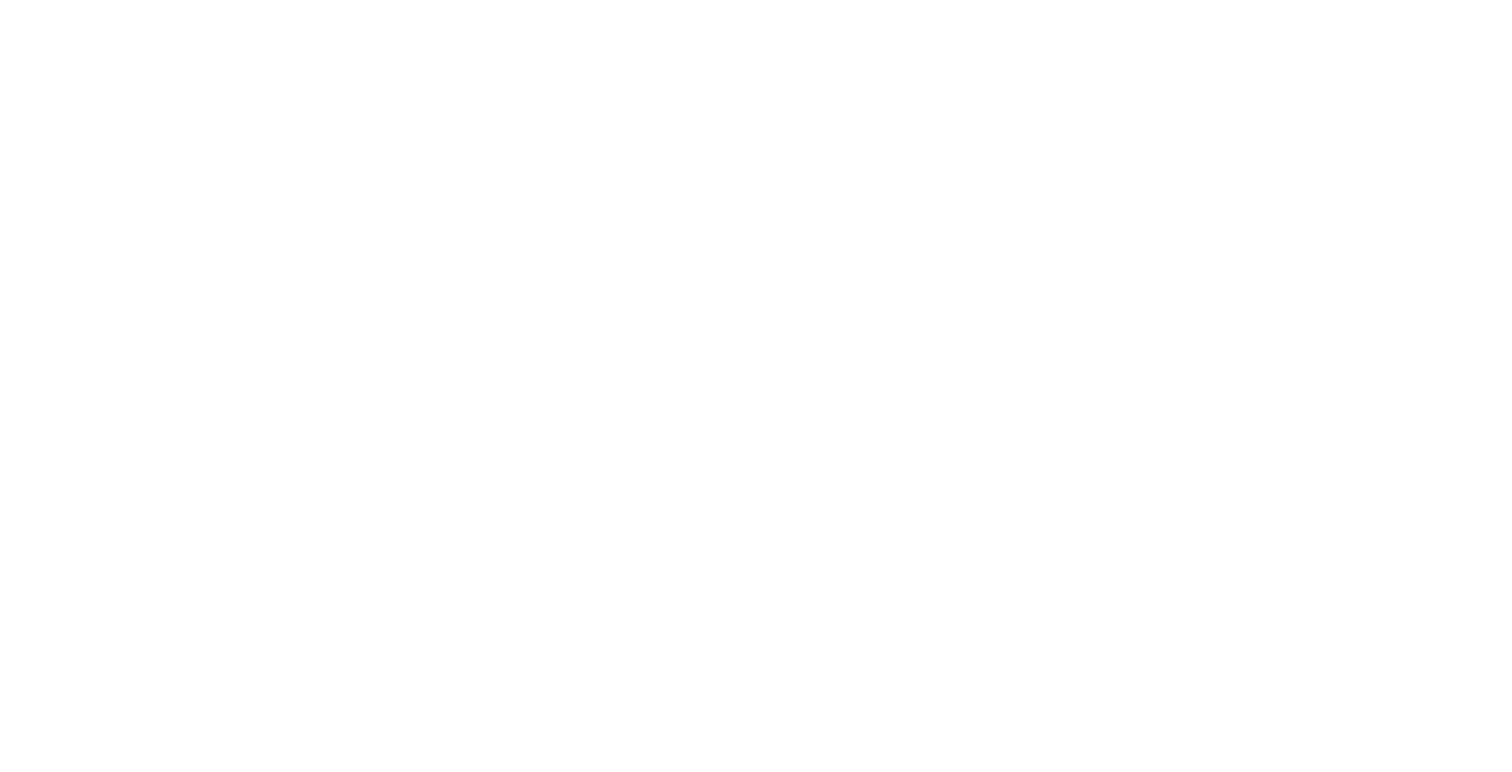 scroll, scrollTop: 0, scrollLeft: 0, axis: both 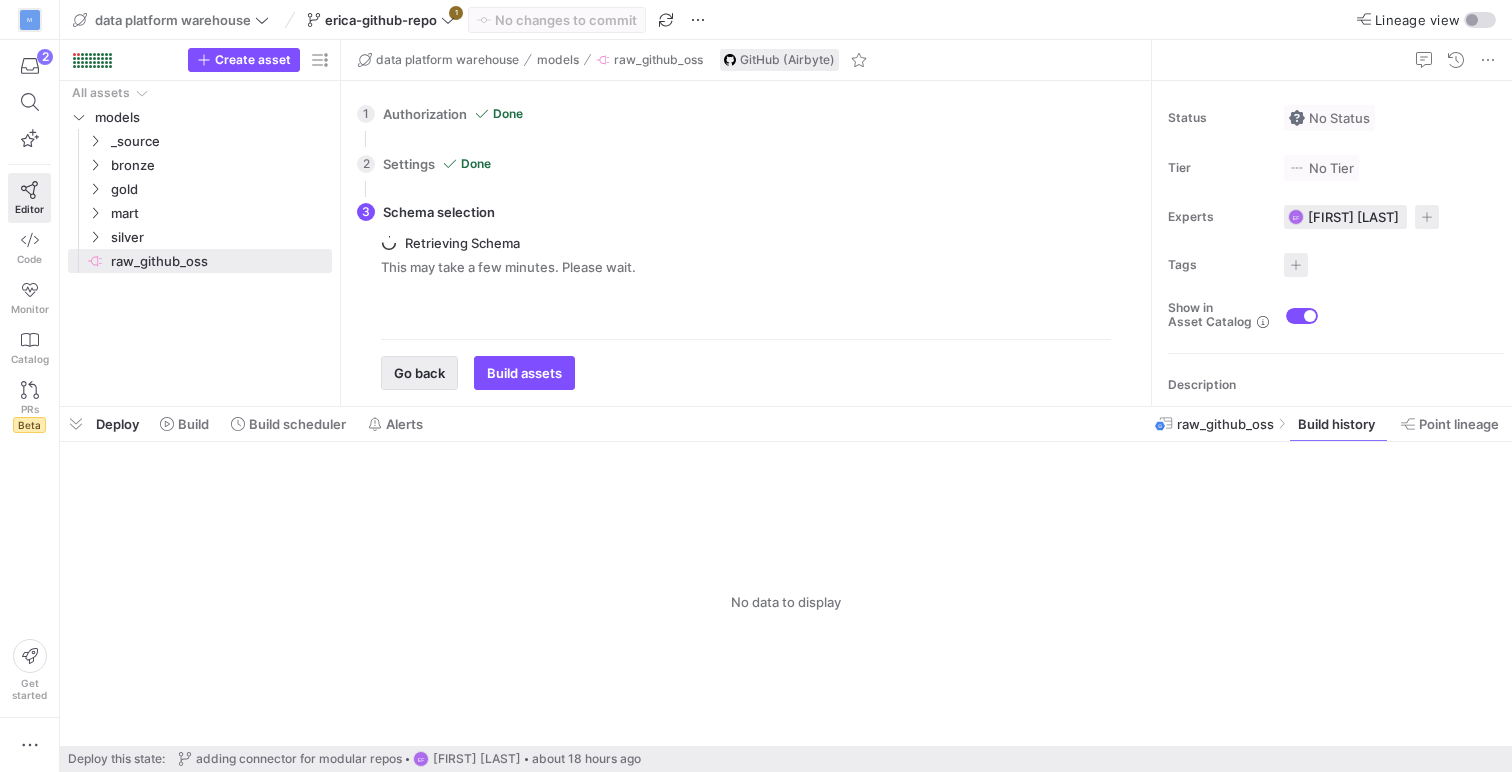 click on "Go back" at bounding box center (419, 373) 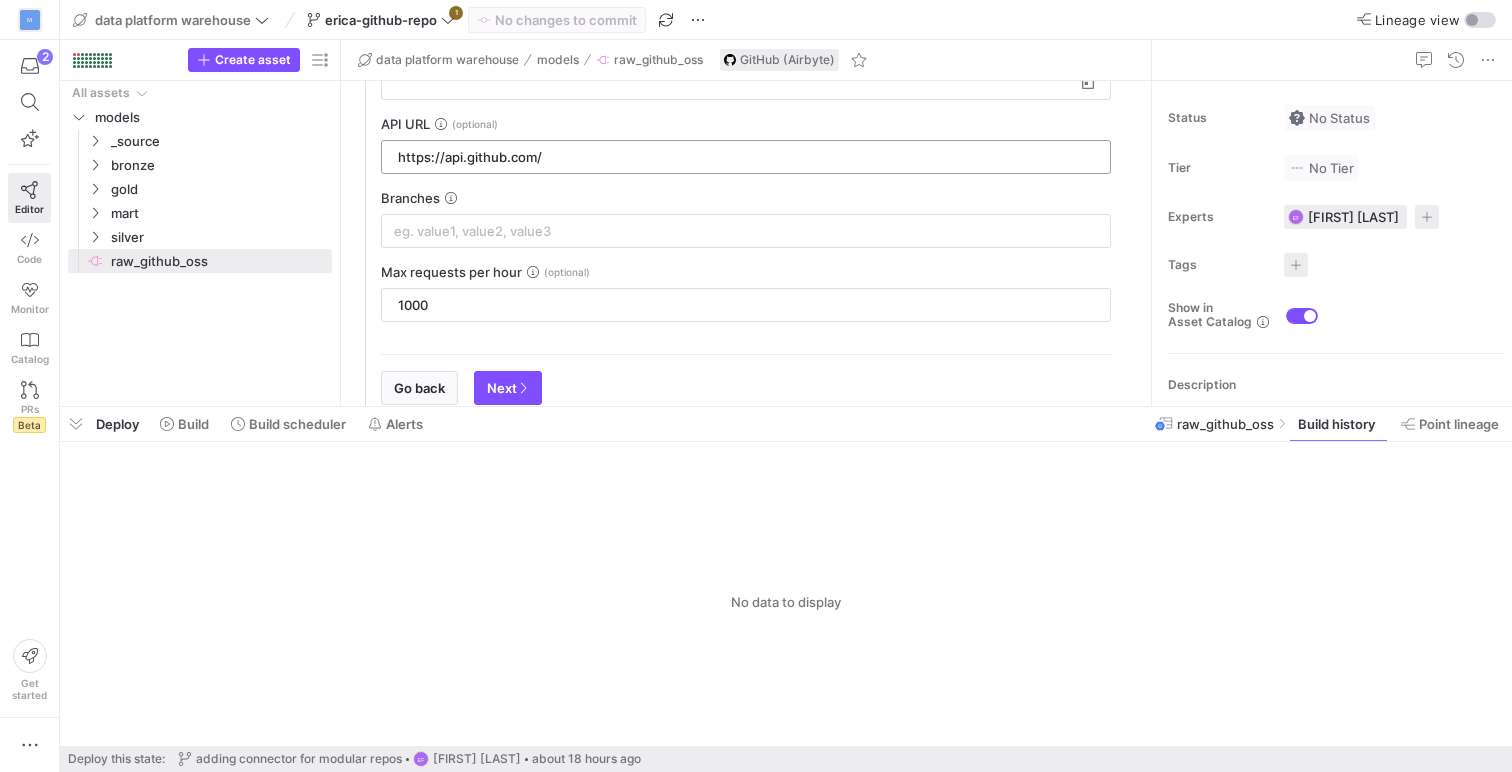 scroll, scrollTop: 244, scrollLeft: 0, axis: vertical 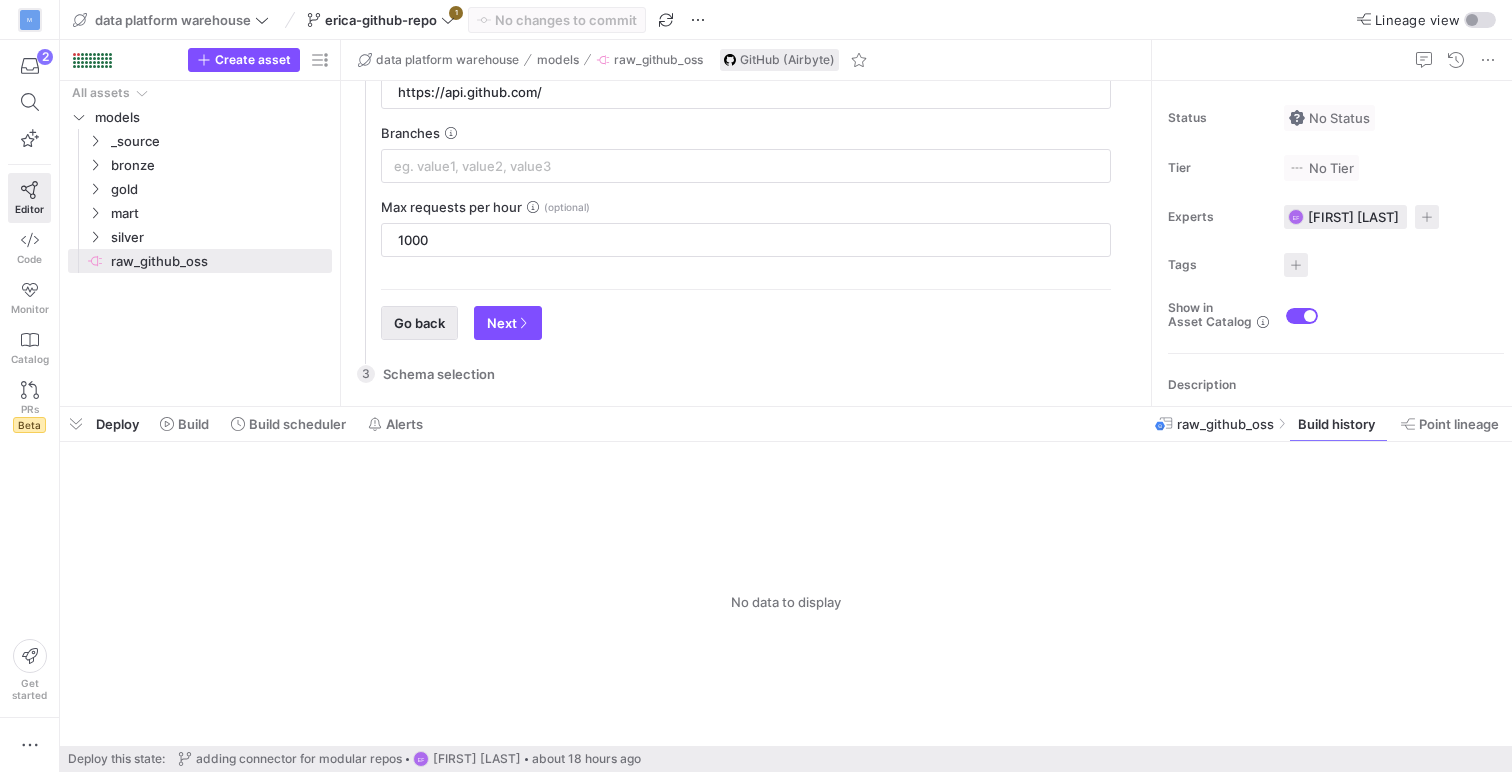 click at bounding box center (419, 323) 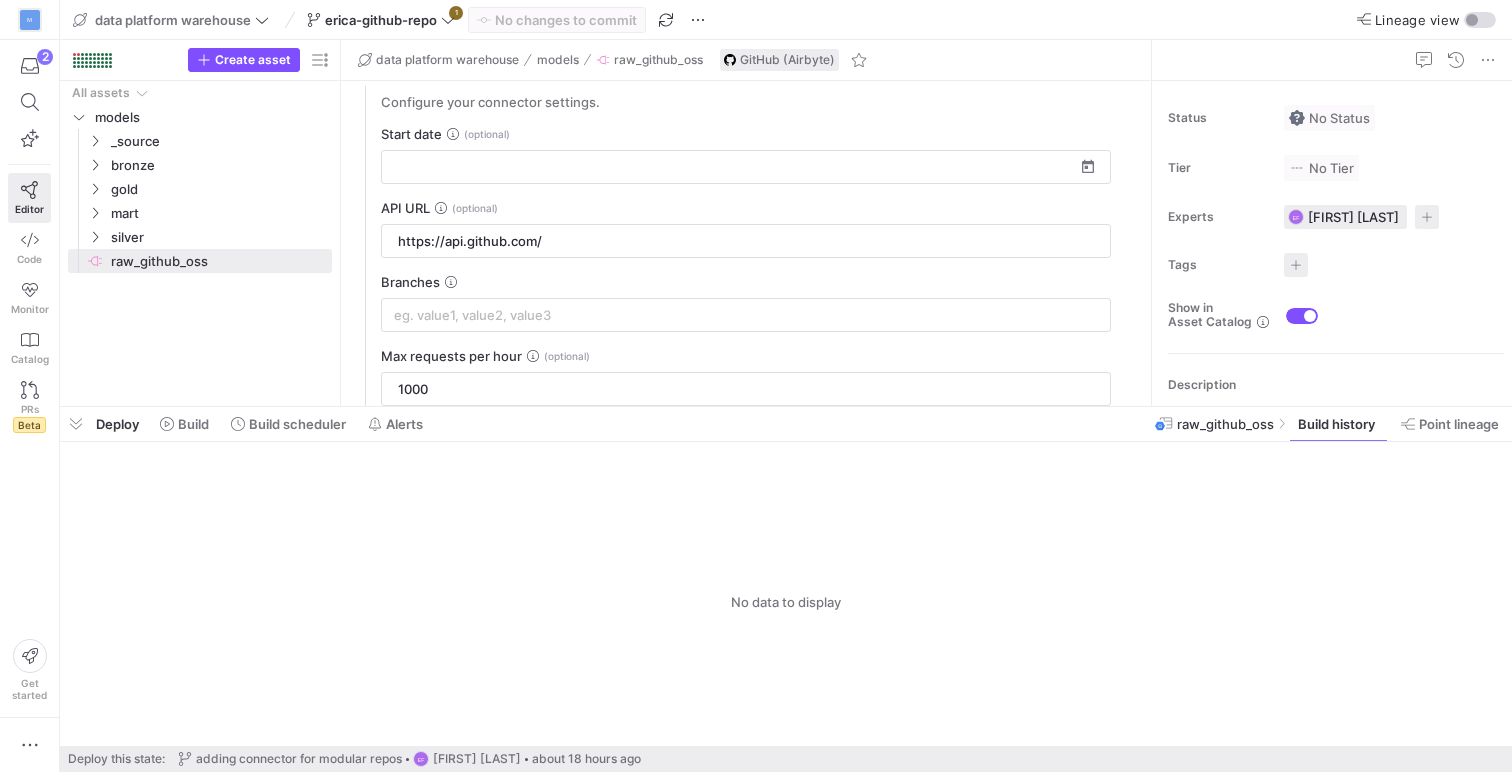 scroll, scrollTop: 0, scrollLeft: 0, axis: both 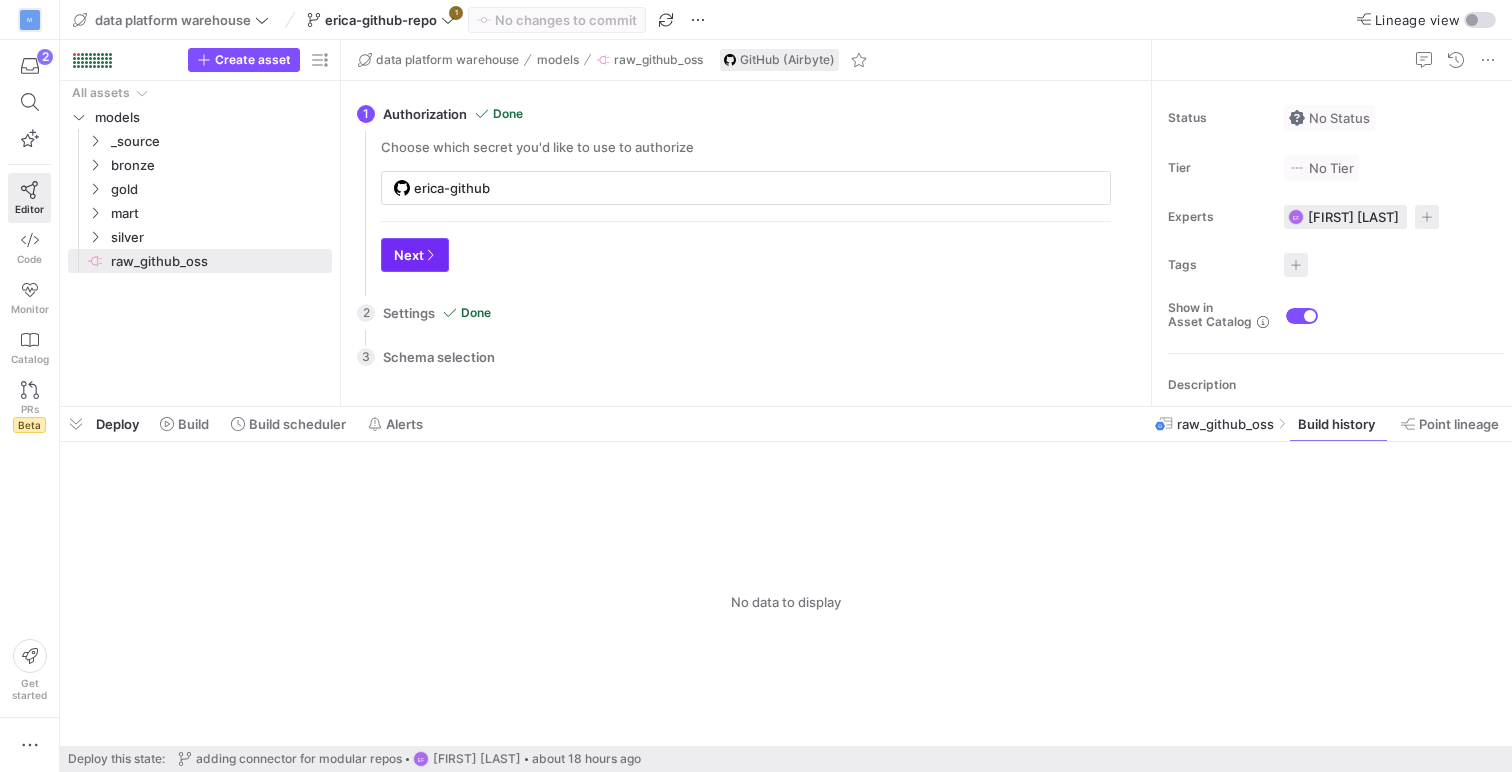 click on "Next" at bounding box center [415, 255] 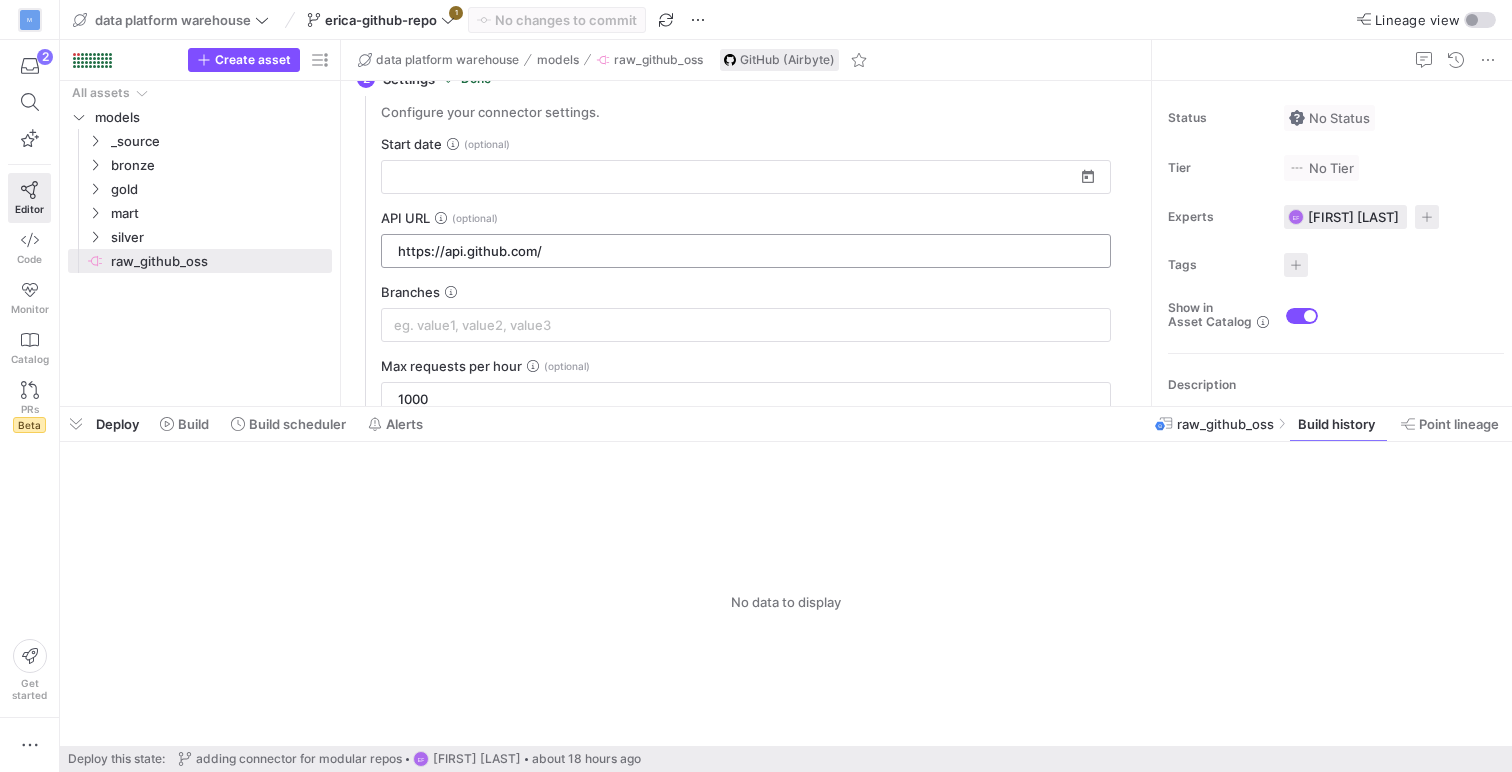 scroll, scrollTop: 82, scrollLeft: 0, axis: vertical 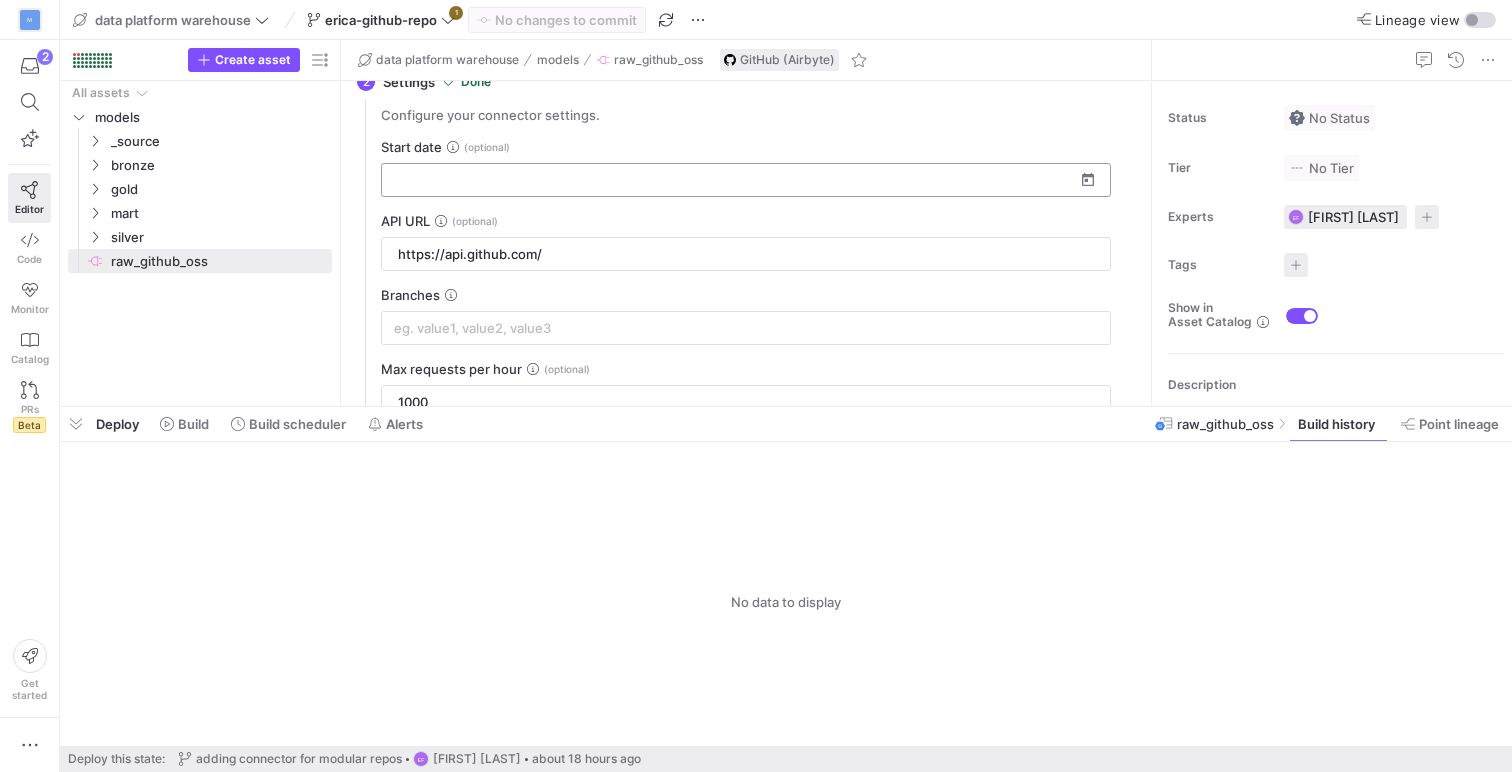 click at bounding box center (734, 180) 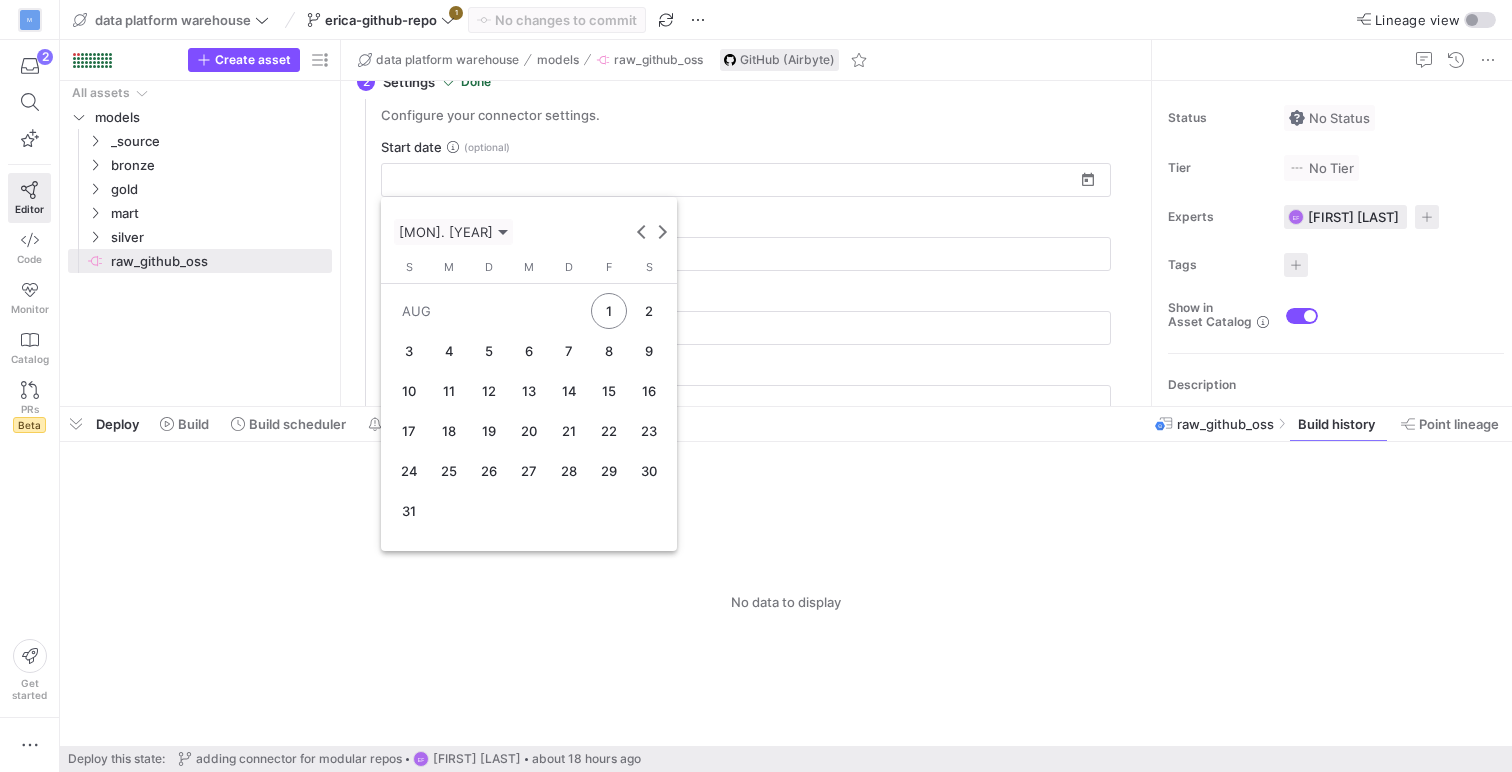 click 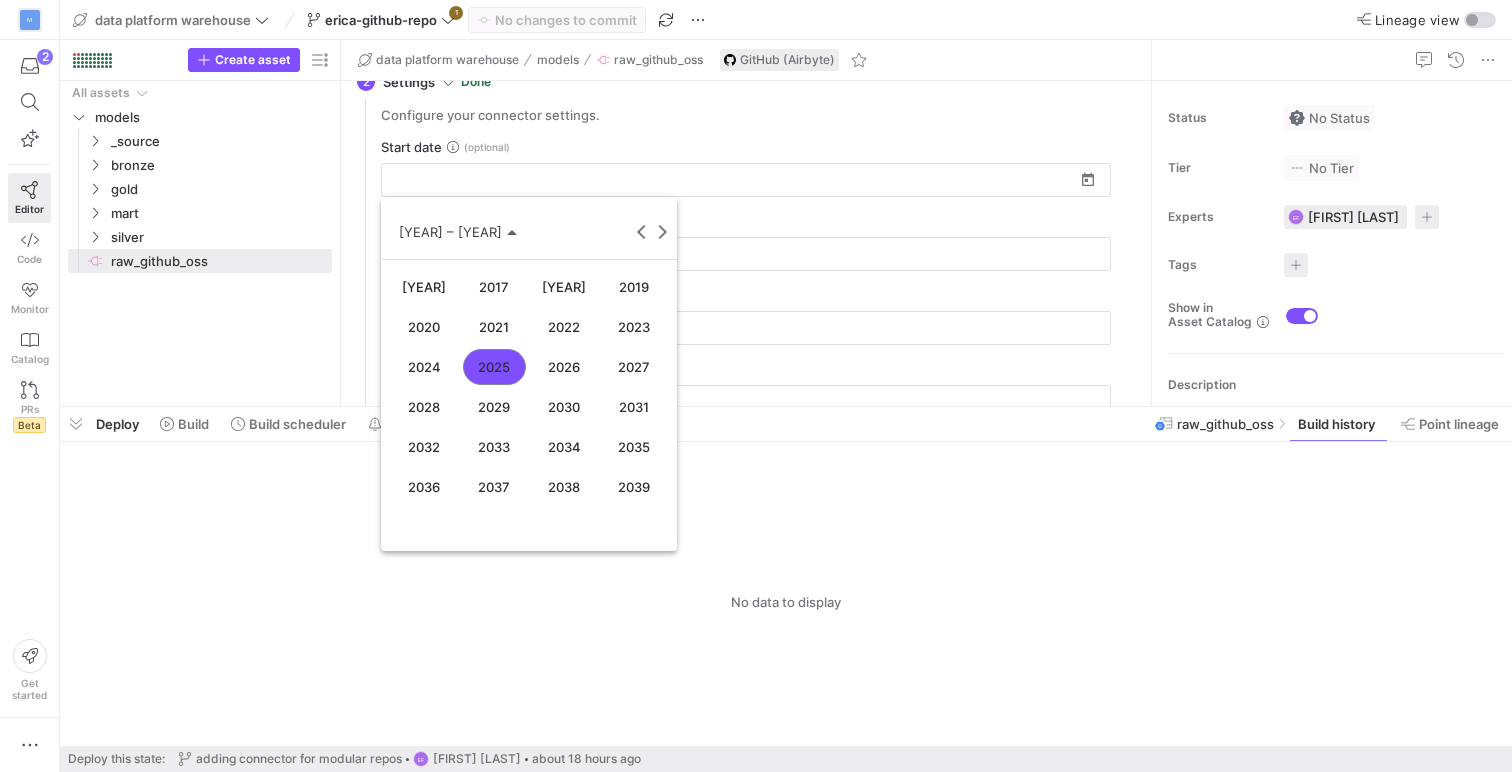 click on "2024" at bounding box center [424, 367] 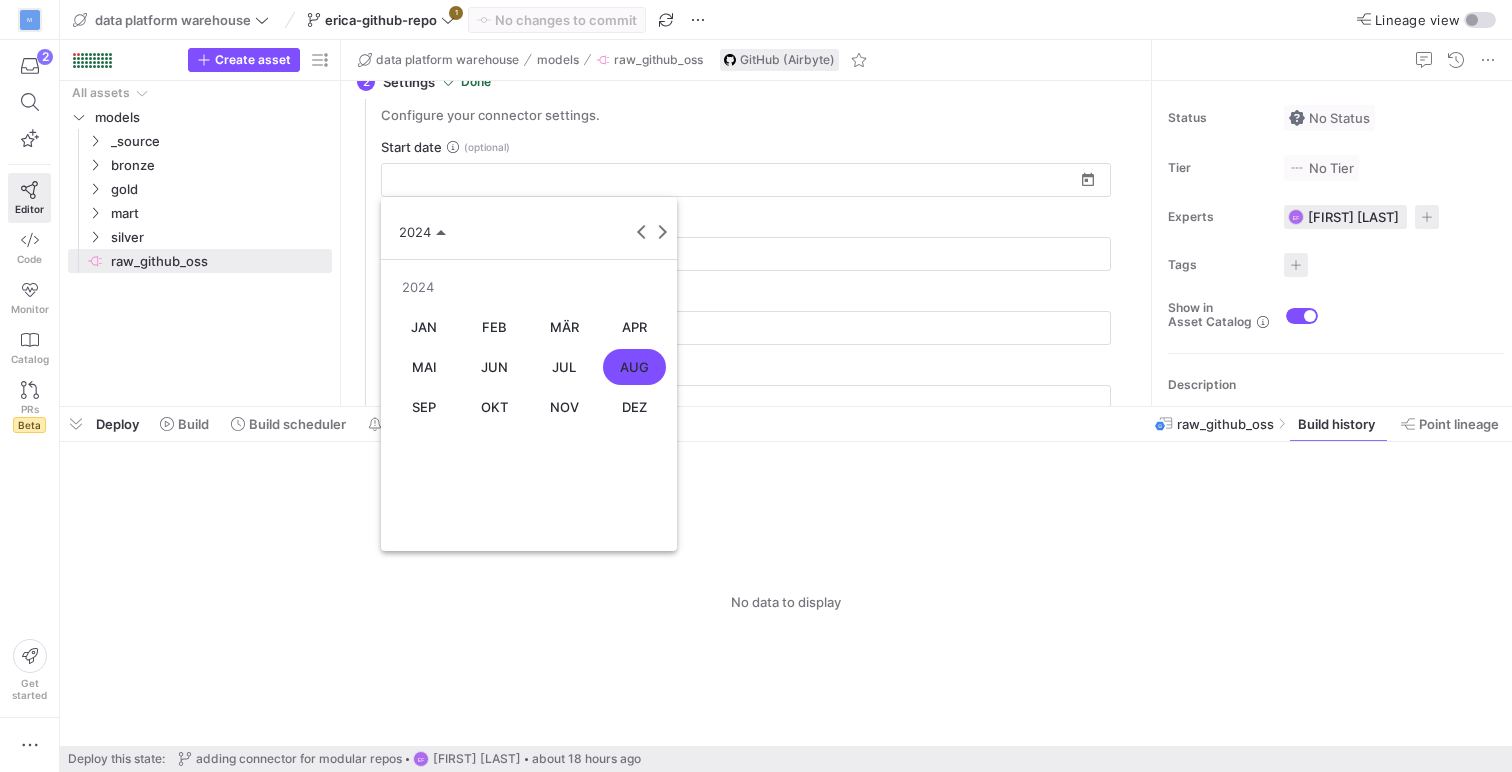 click on "AUG" at bounding box center (634, 367) 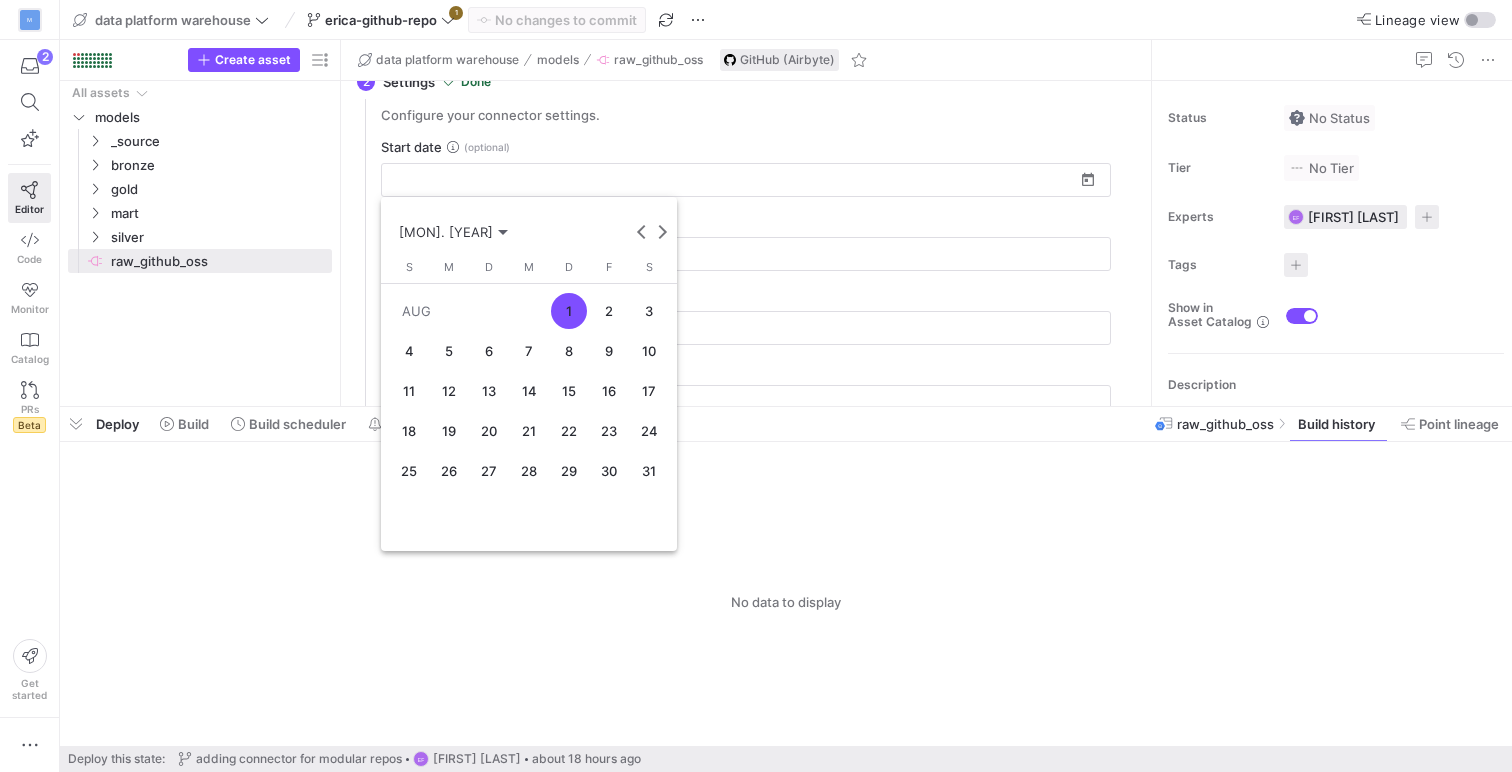 click on "1" at bounding box center (569, 311) 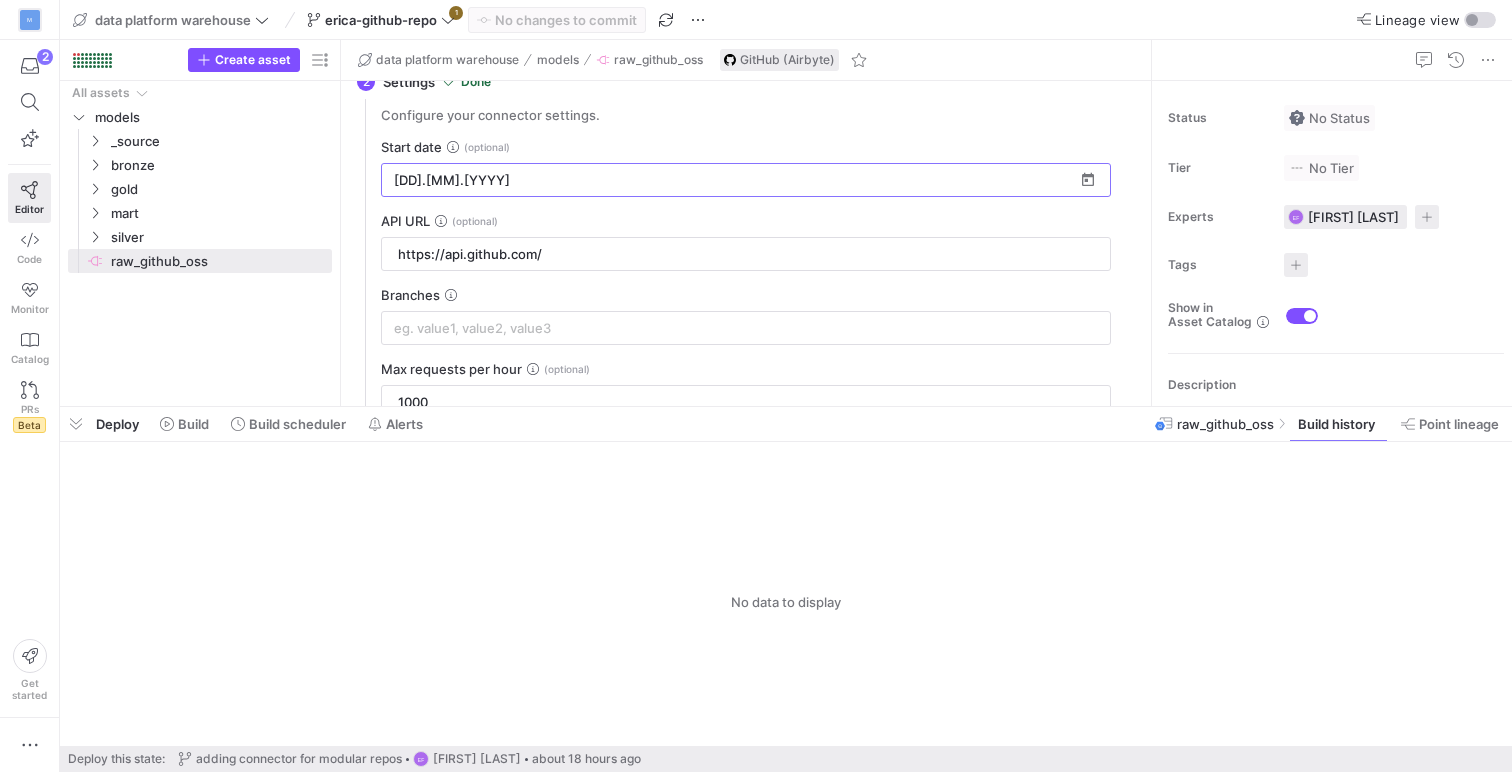 scroll, scrollTop: 244, scrollLeft: 0, axis: vertical 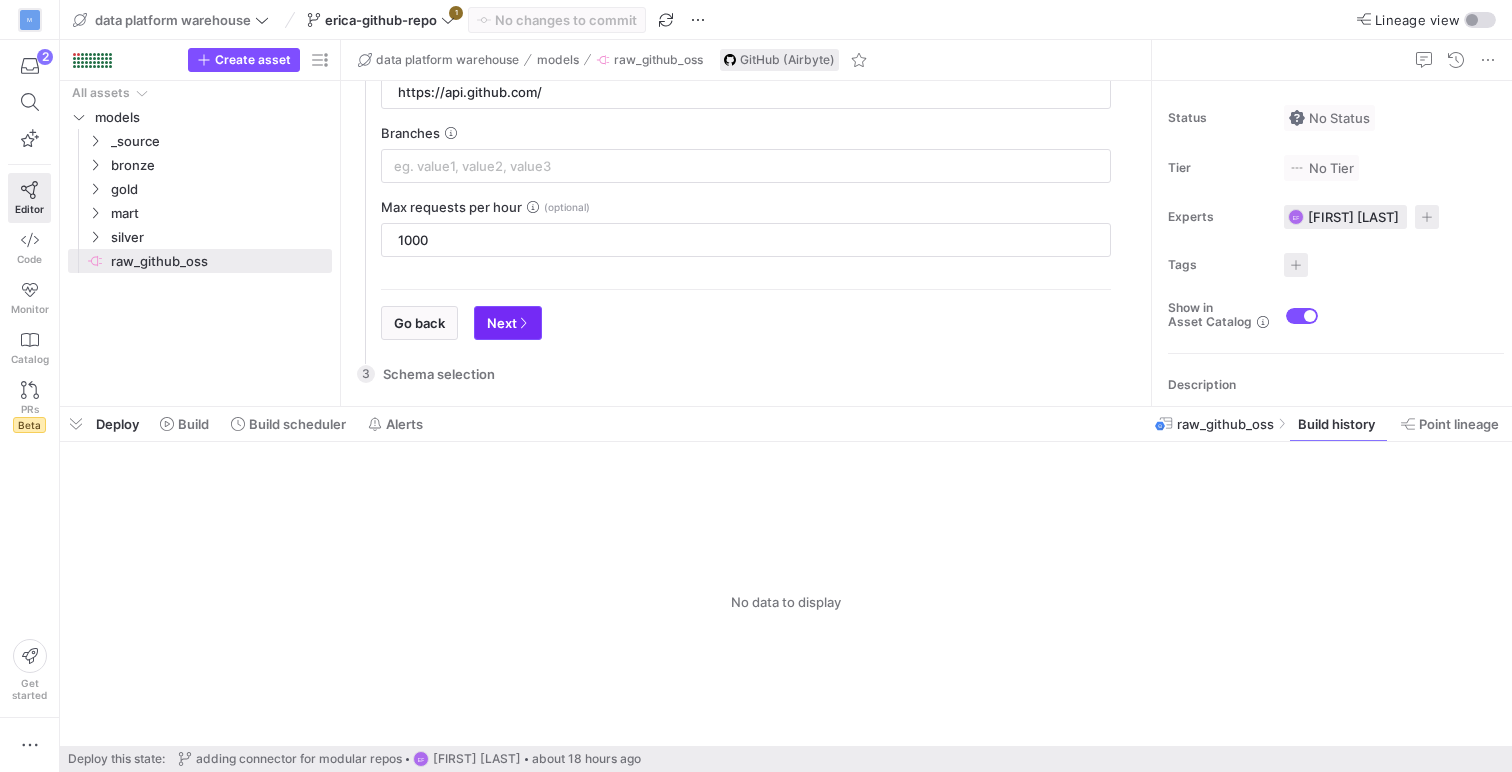 type on "[DATE]" 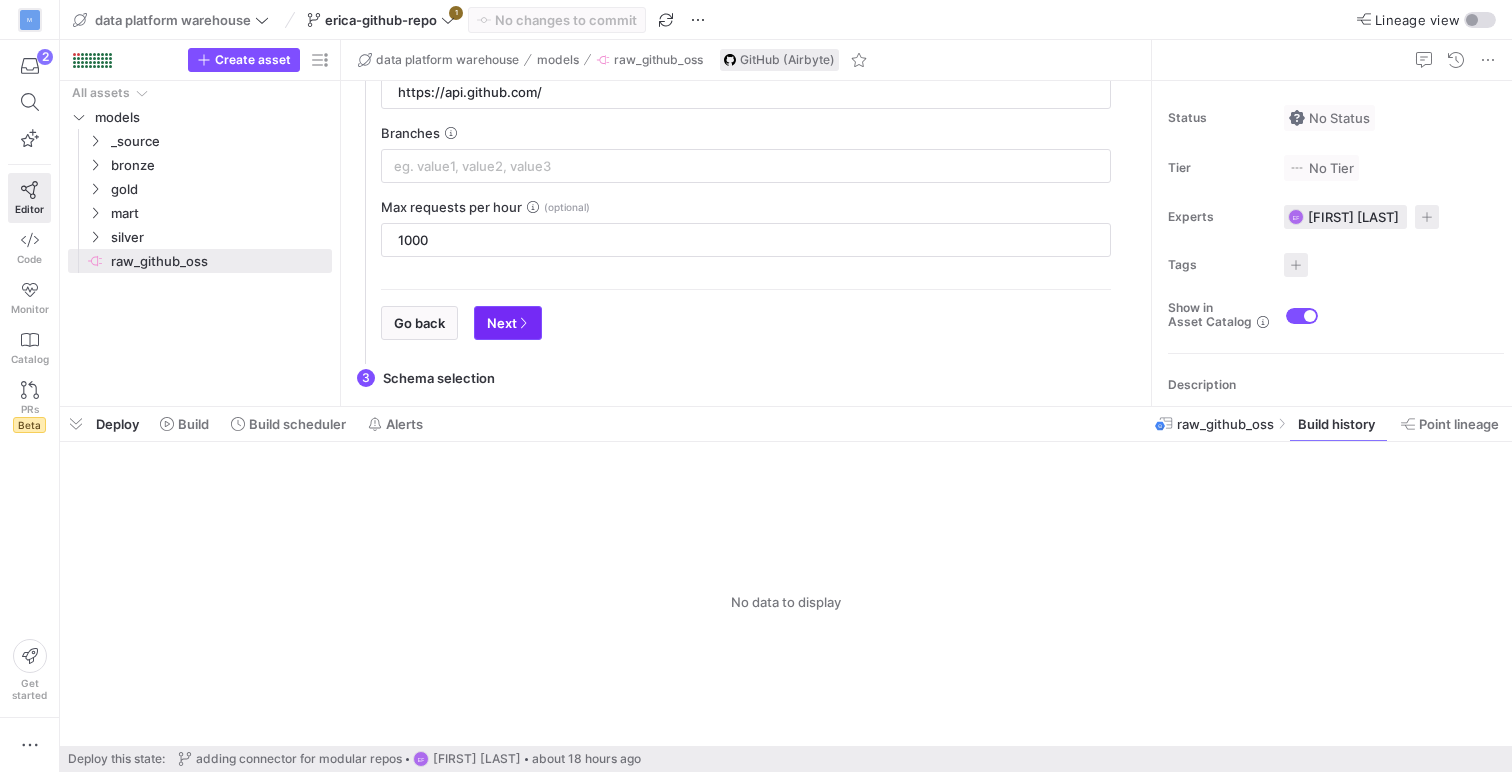 scroll, scrollTop: 0, scrollLeft: 0, axis: both 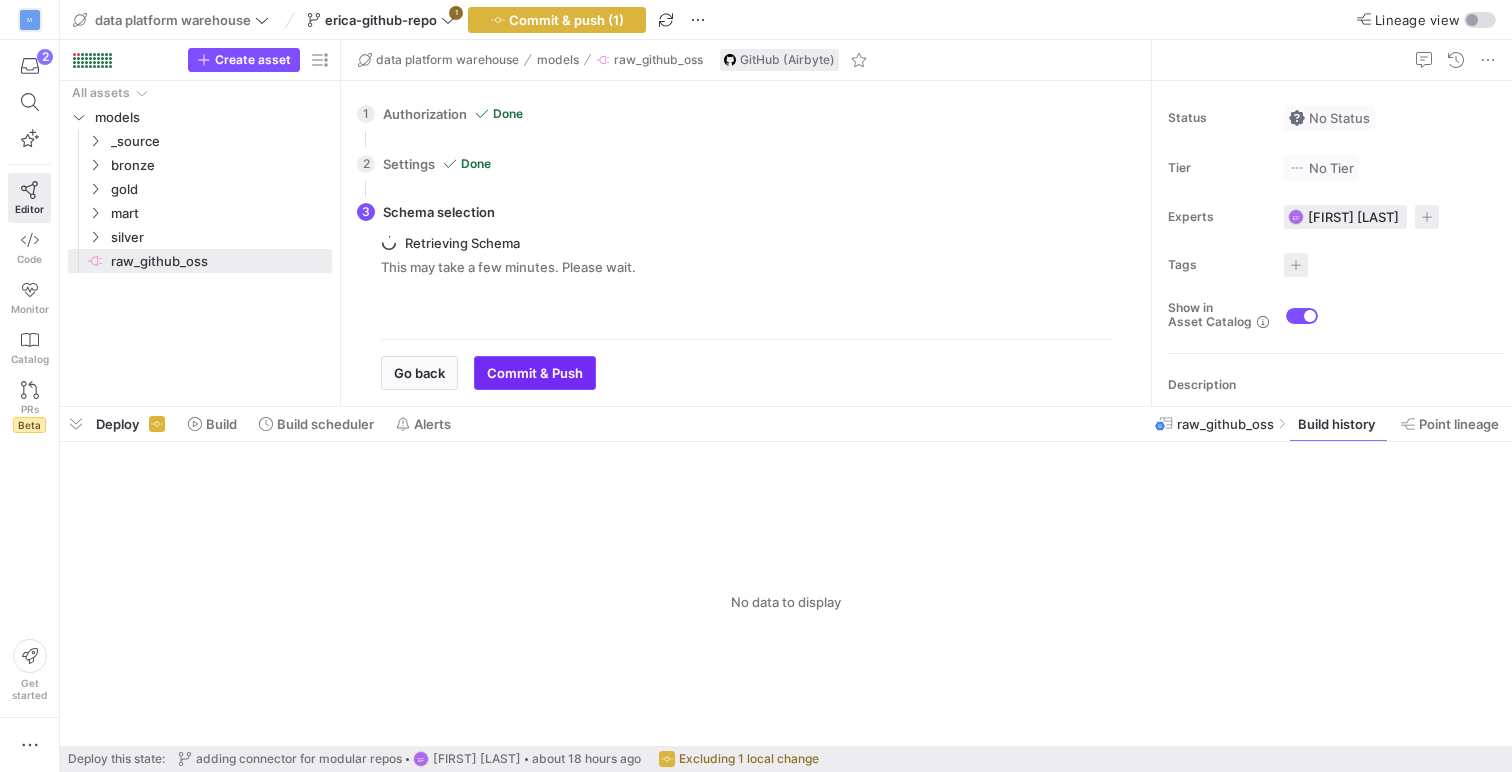 click on "Commit & Push" at bounding box center [535, 373] 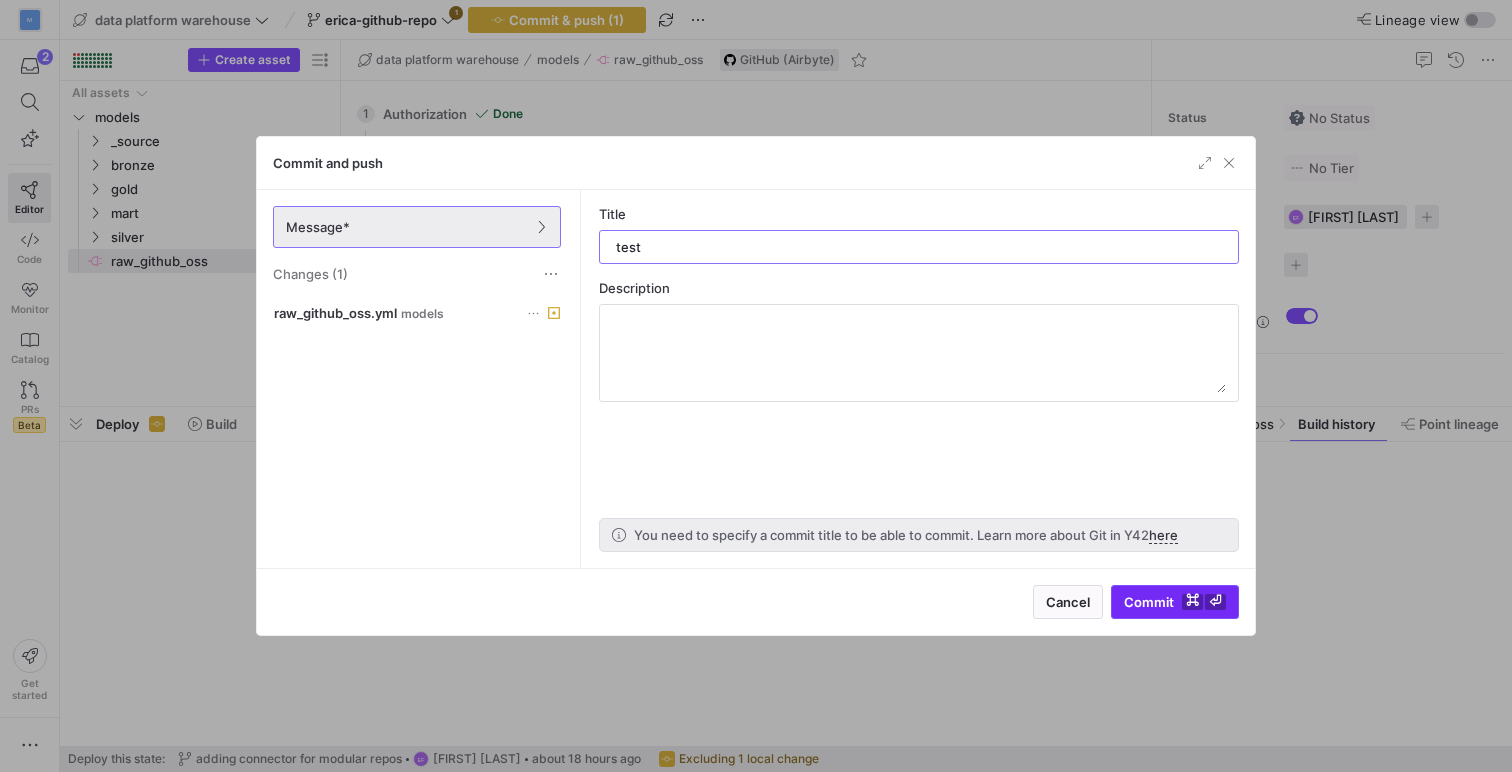 type on "test" 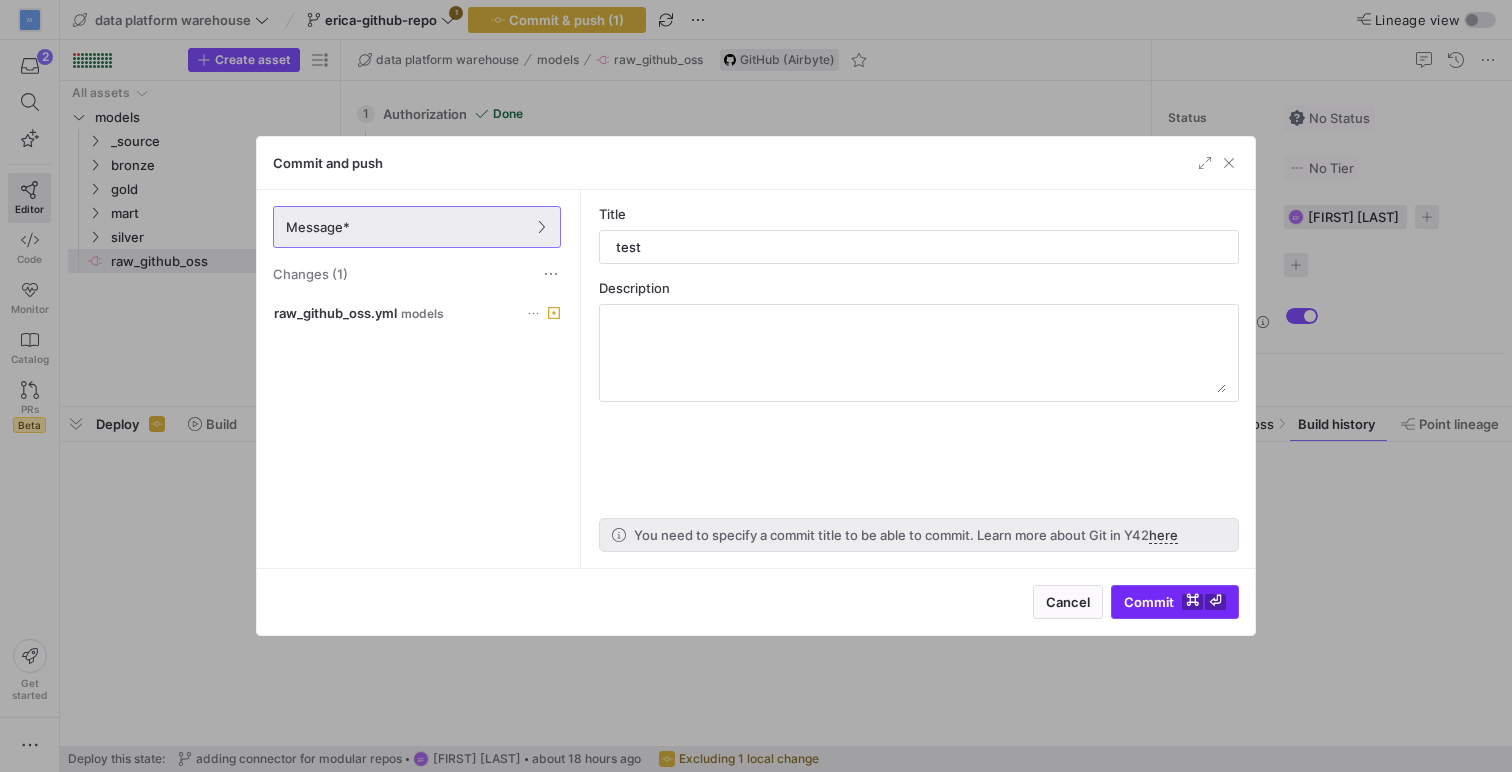 click on "Commit  ⌘ ⏎" at bounding box center (1175, 602) 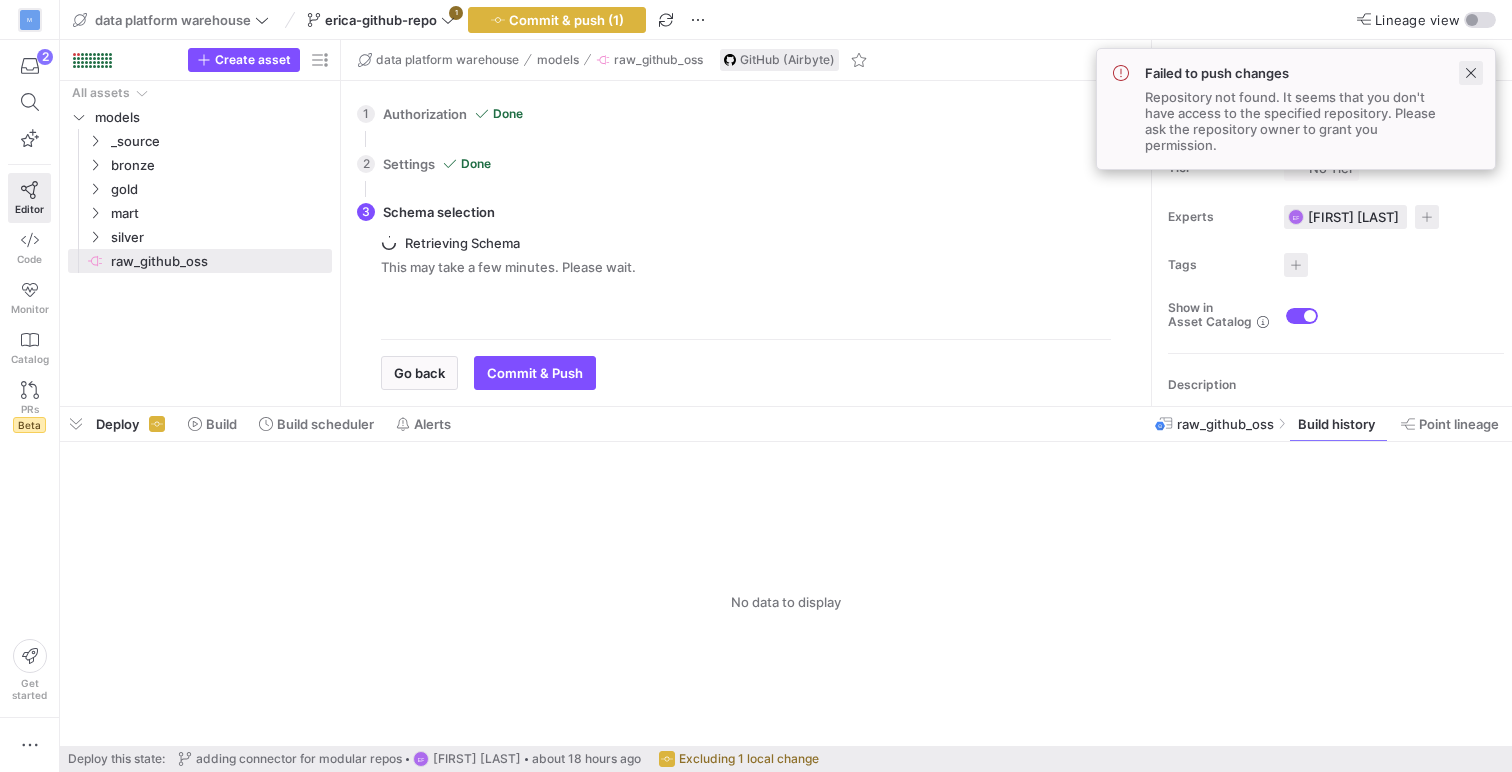 click 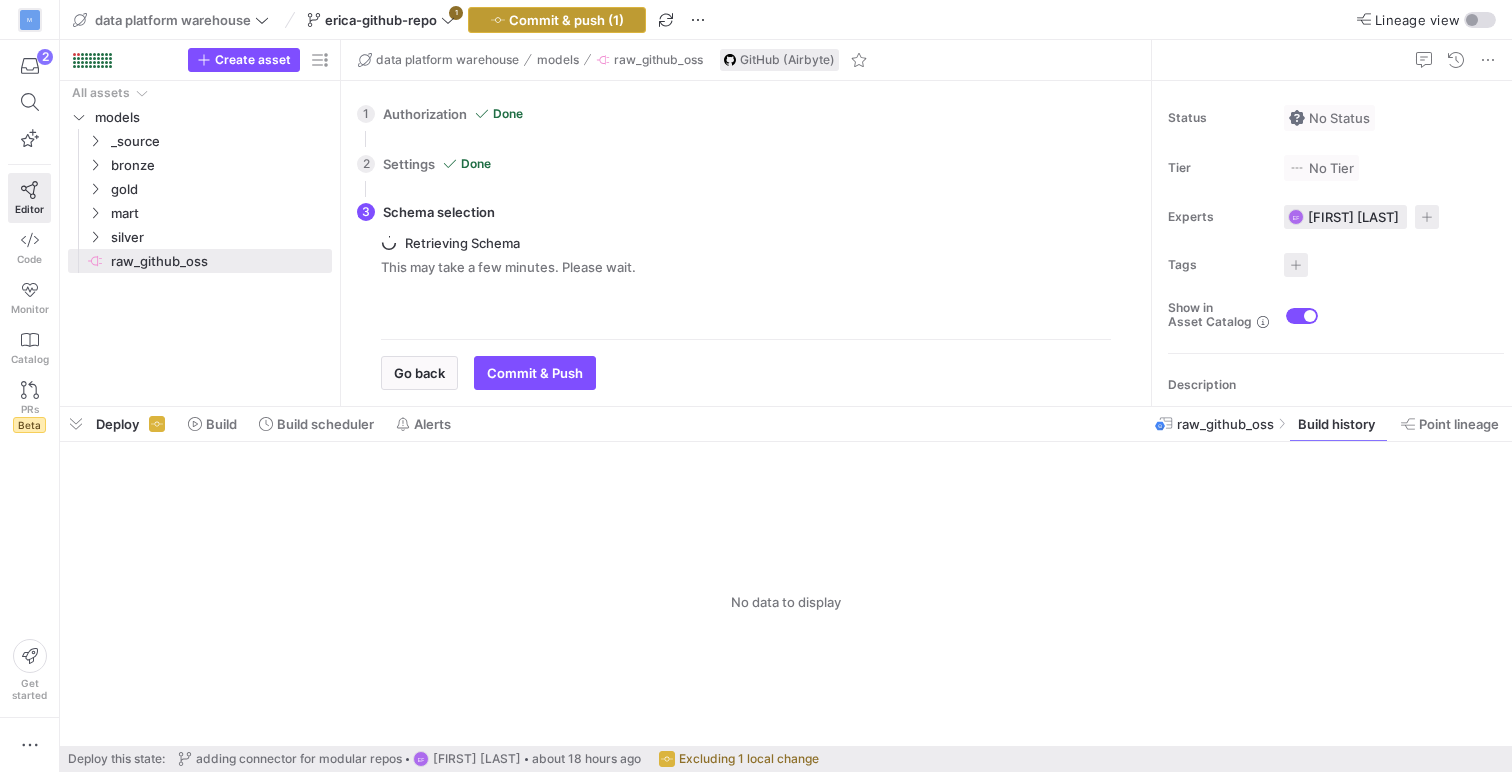 click on "Commit & push (1)" at bounding box center [566, 20] 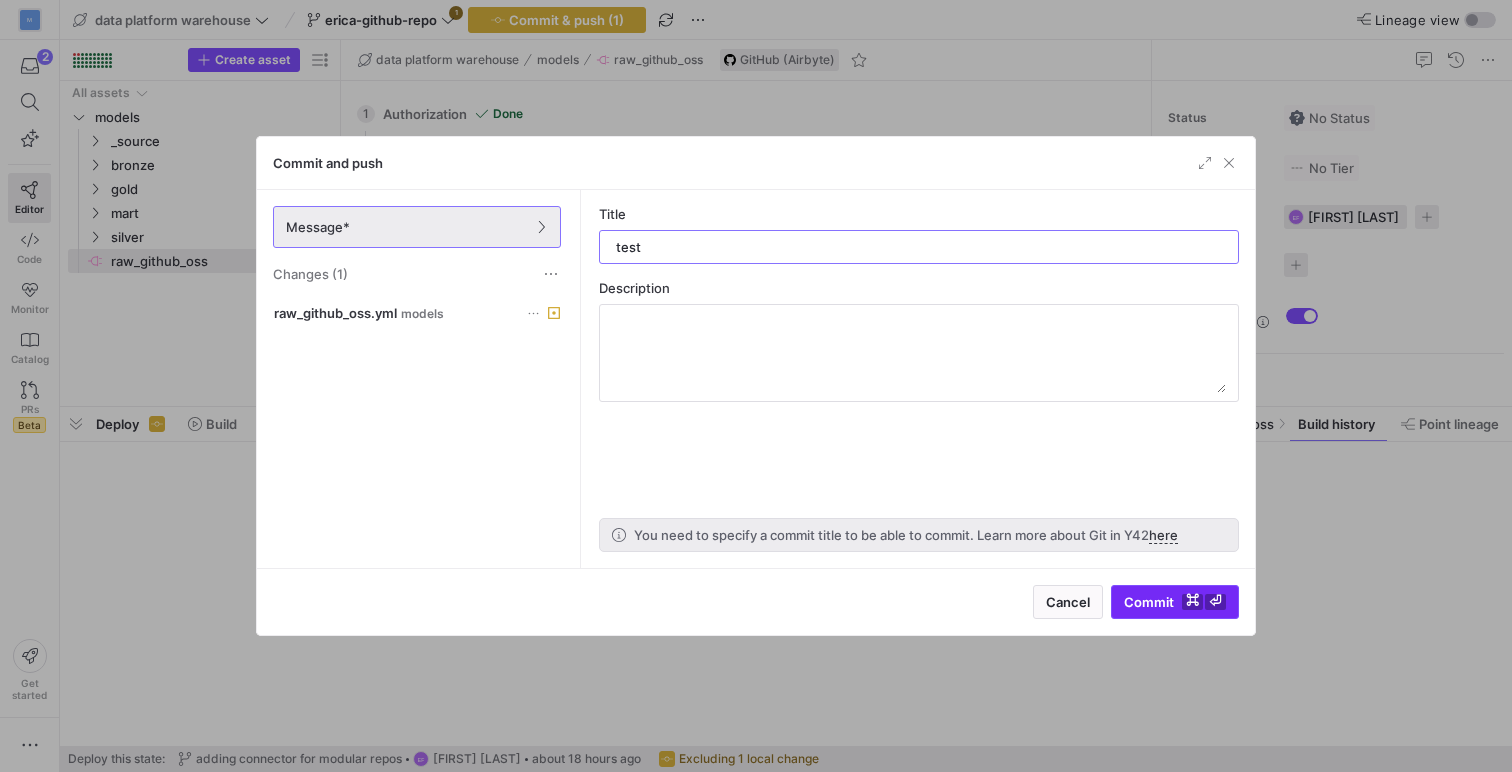 type on "test" 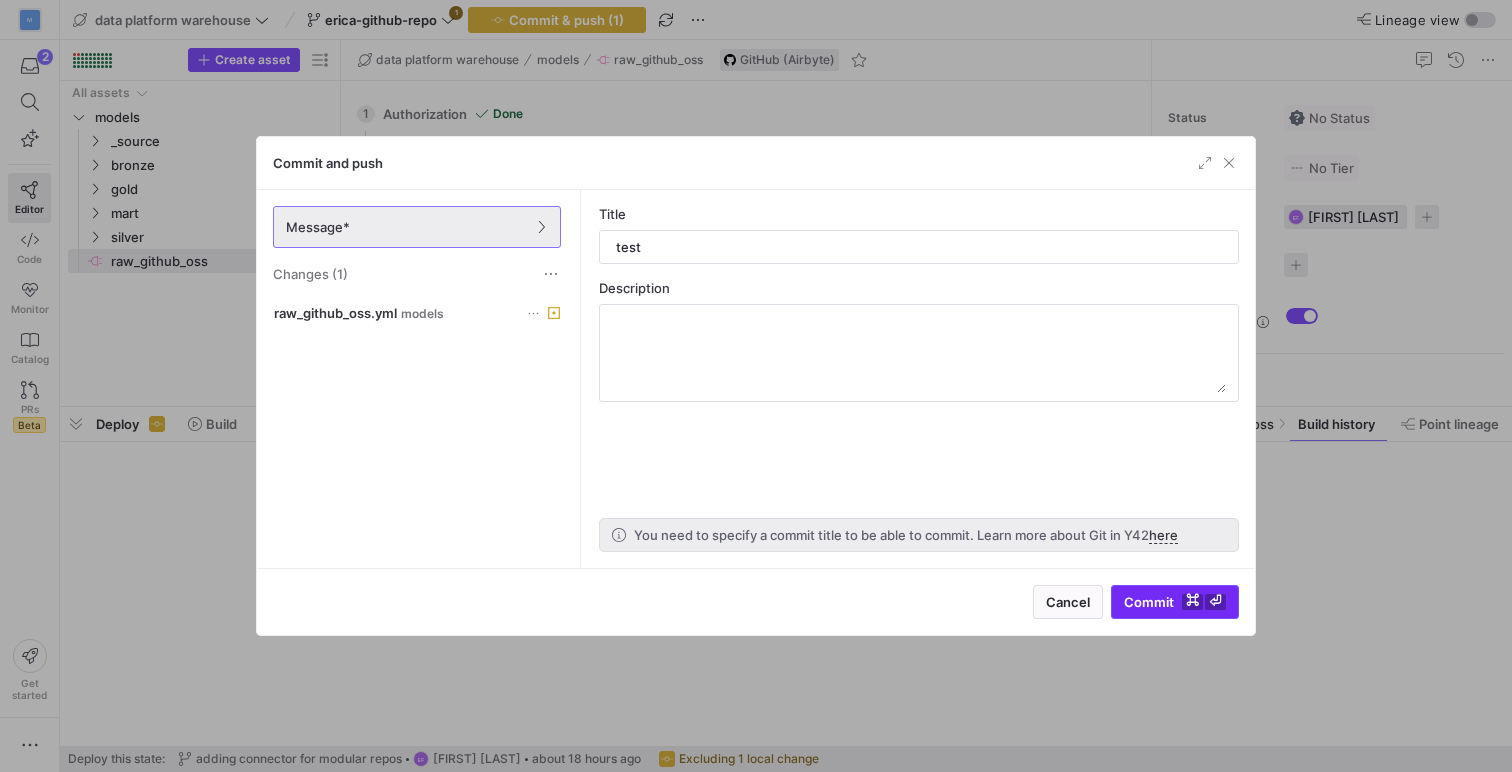 click at bounding box center [1175, 602] 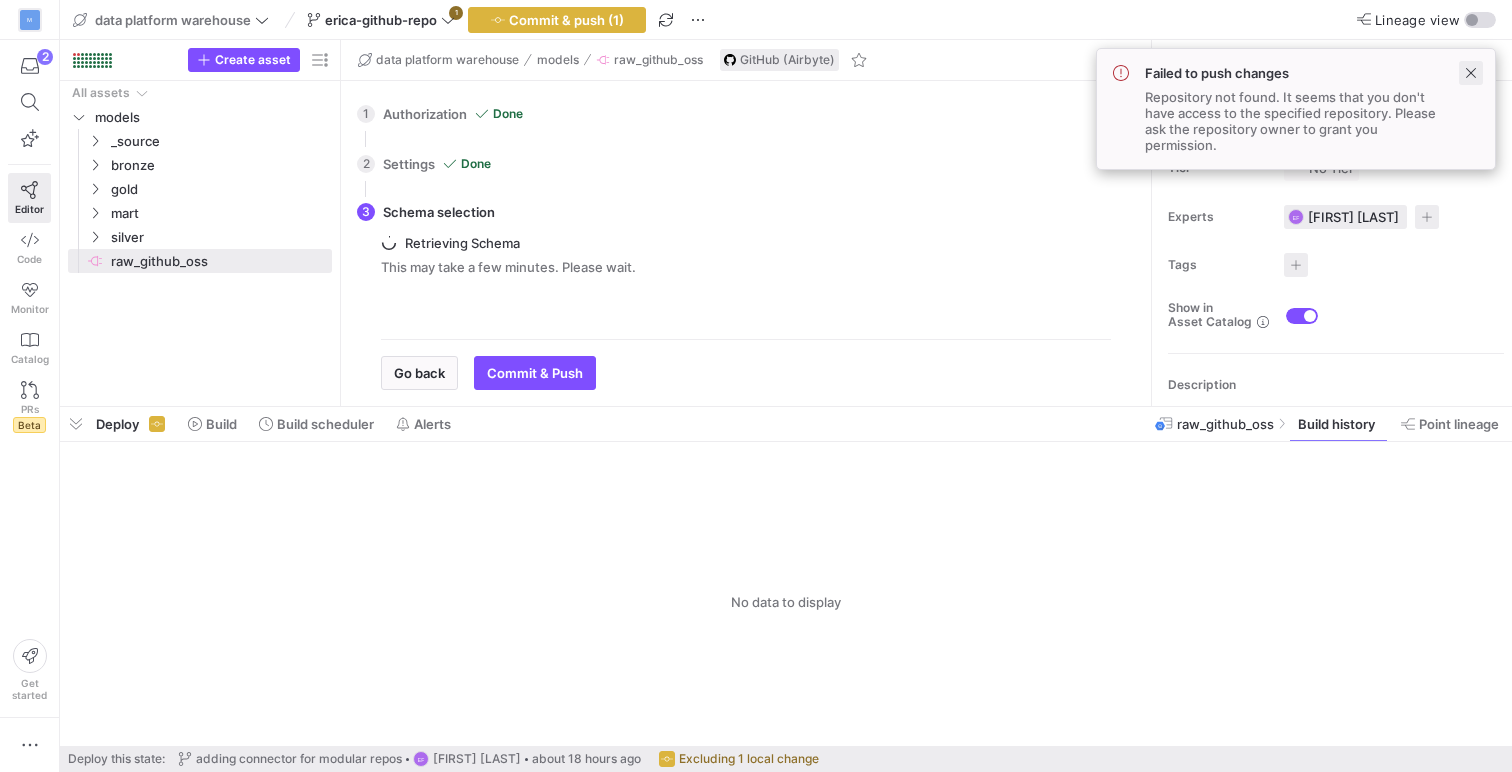 click 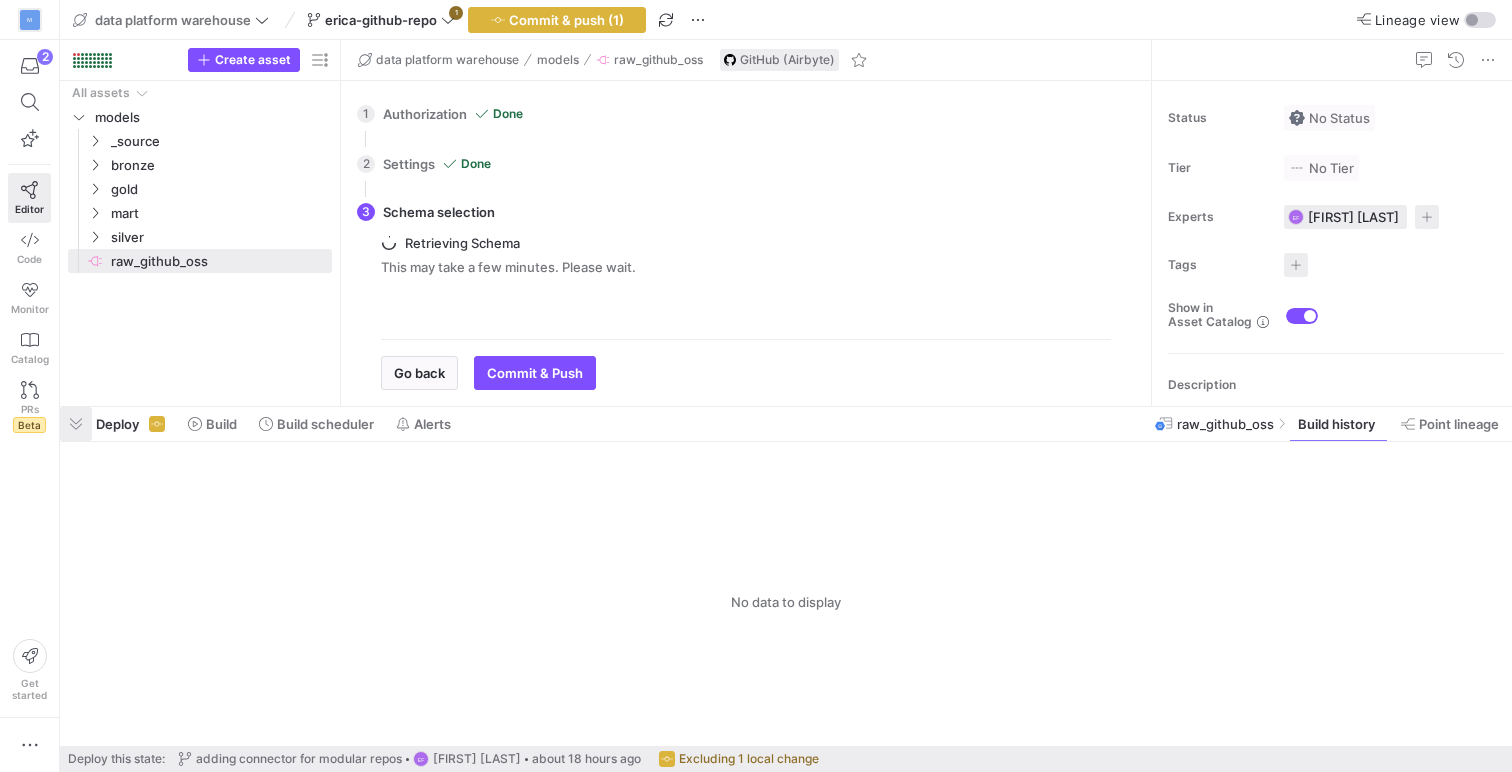 click 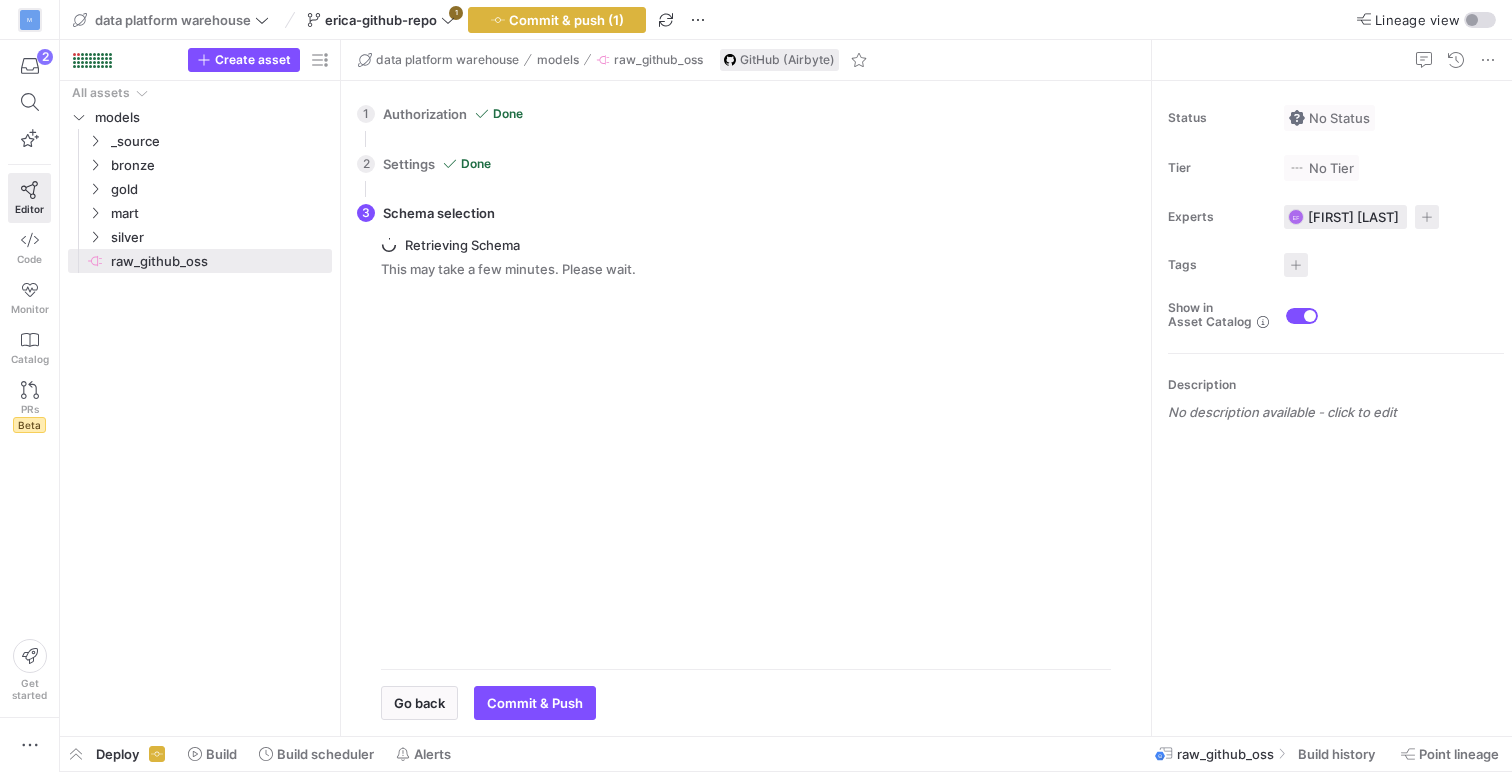 click on "Retrieving Schema This may take a few minutes. Please wait." at bounding box center (746, 257) 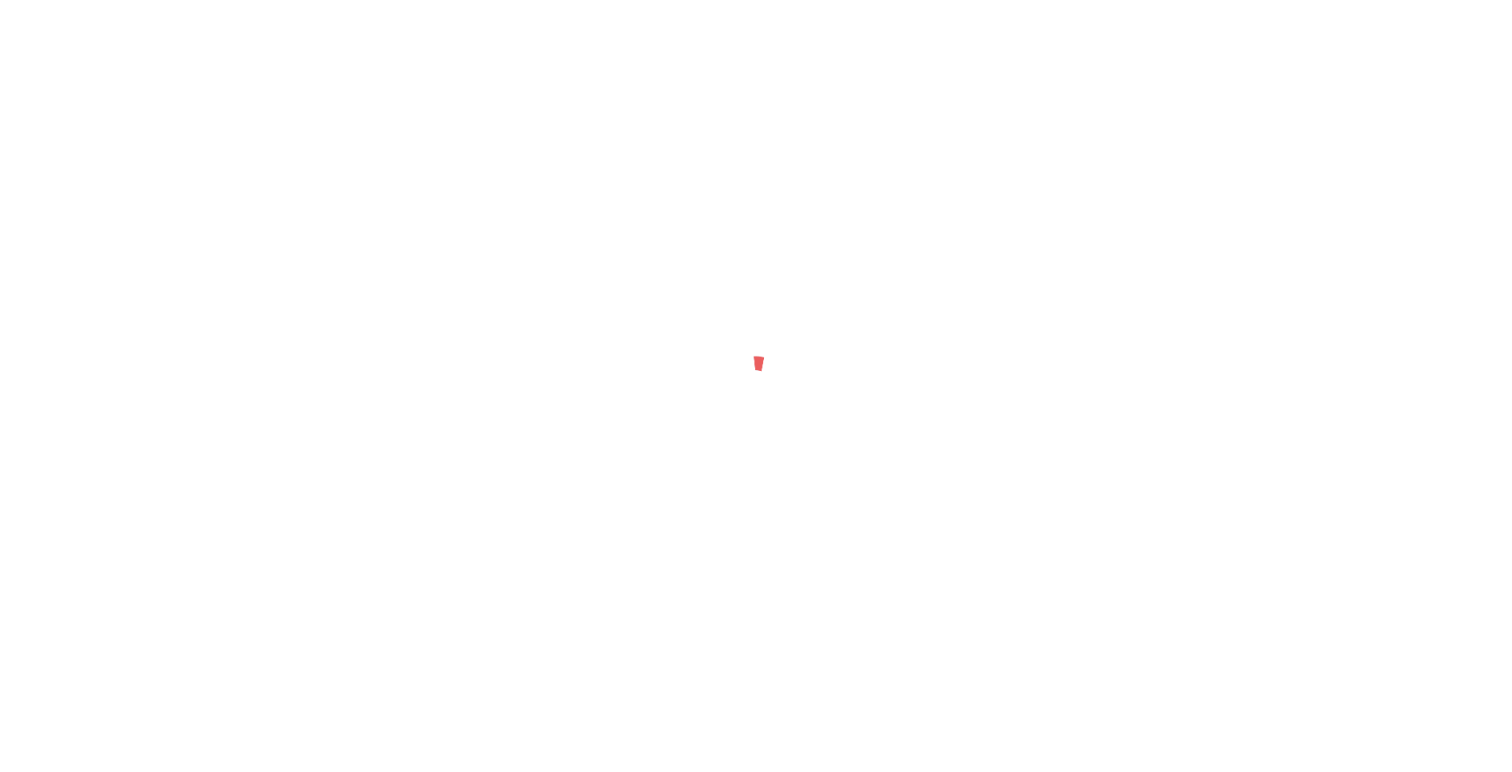 scroll, scrollTop: 0, scrollLeft: 0, axis: both 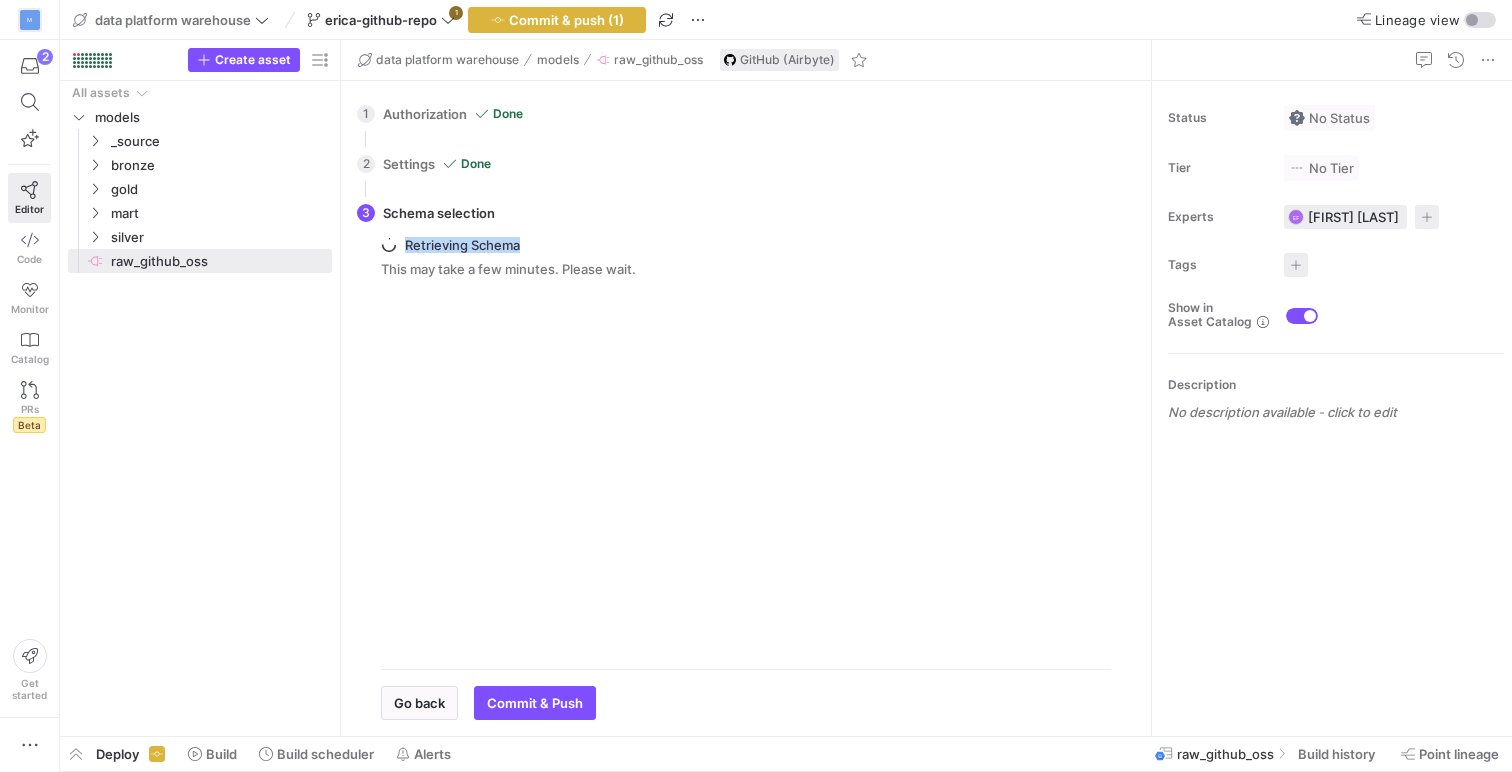 drag, startPoint x: 524, startPoint y: 246, endPoint x: 407, endPoint y: 246, distance: 117 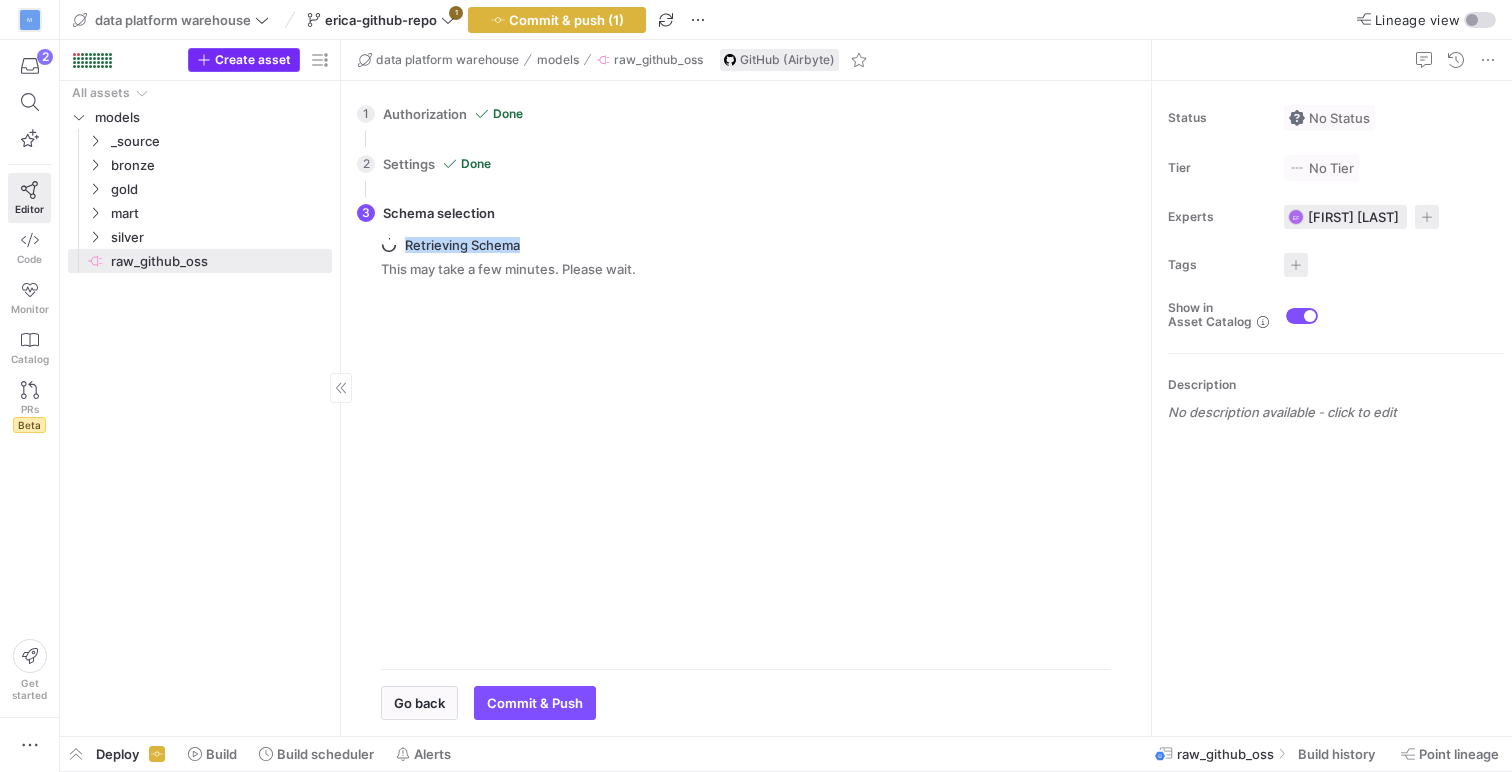 copy on "Retrieving Schema" 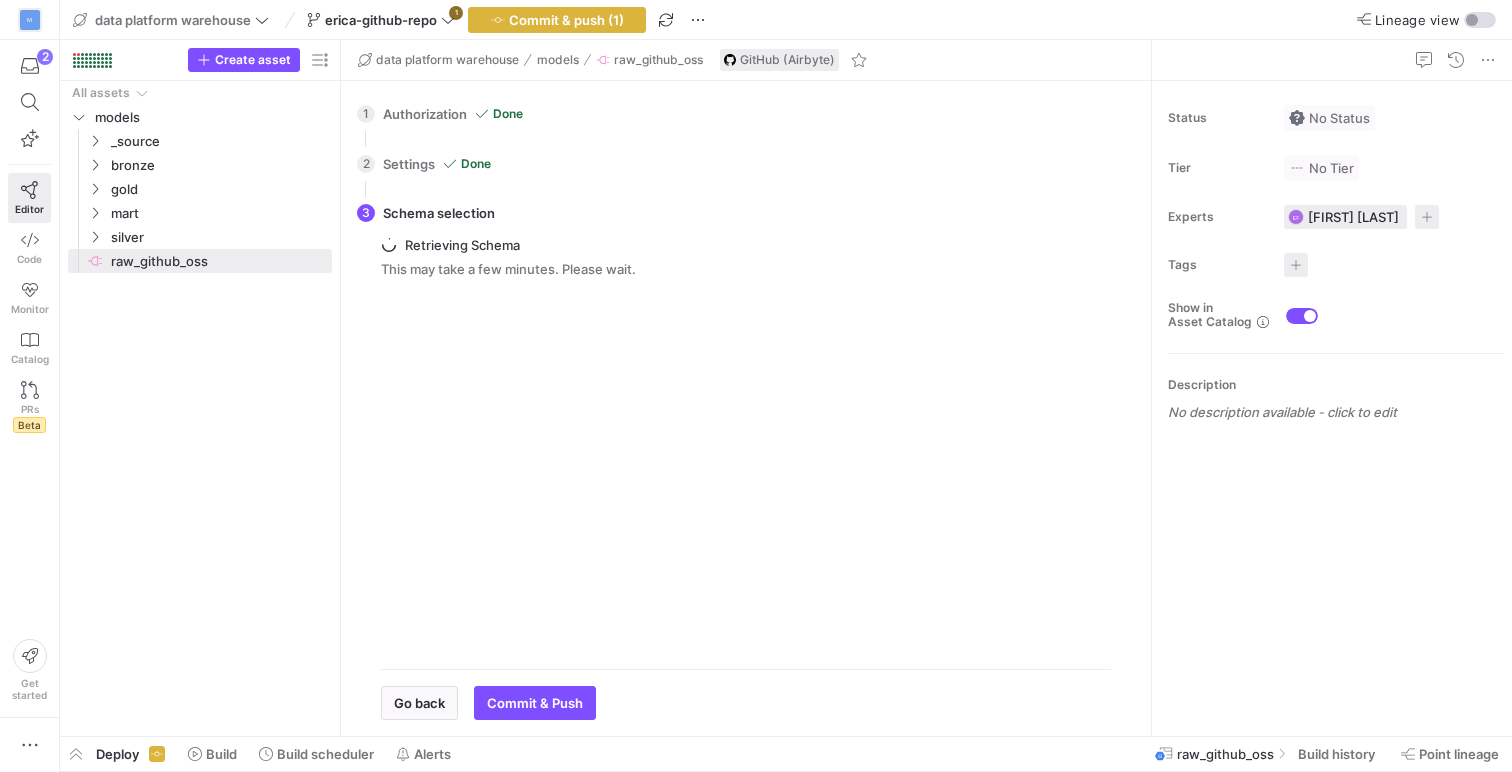 click on "Retrieving Schema" at bounding box center [508, 245] 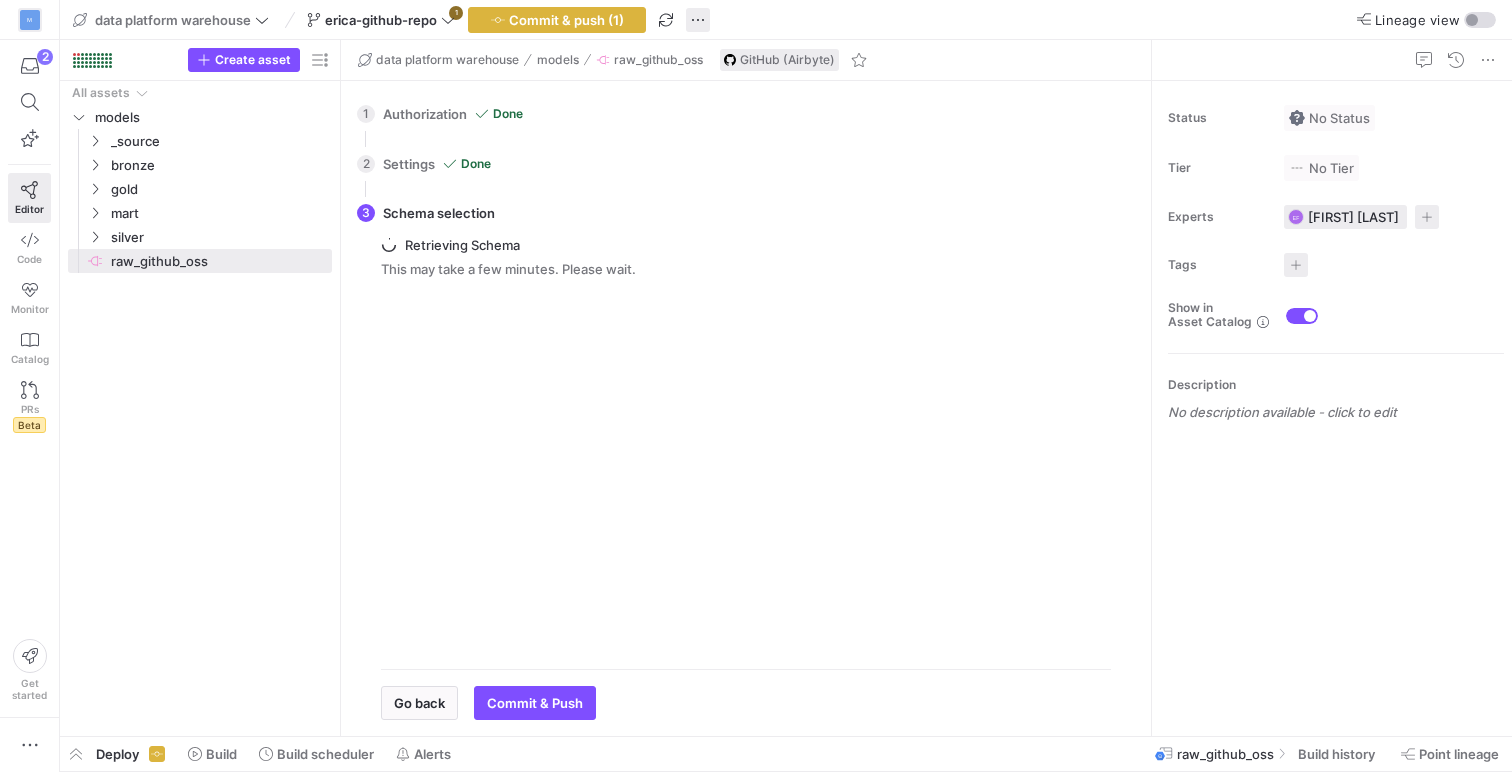 click 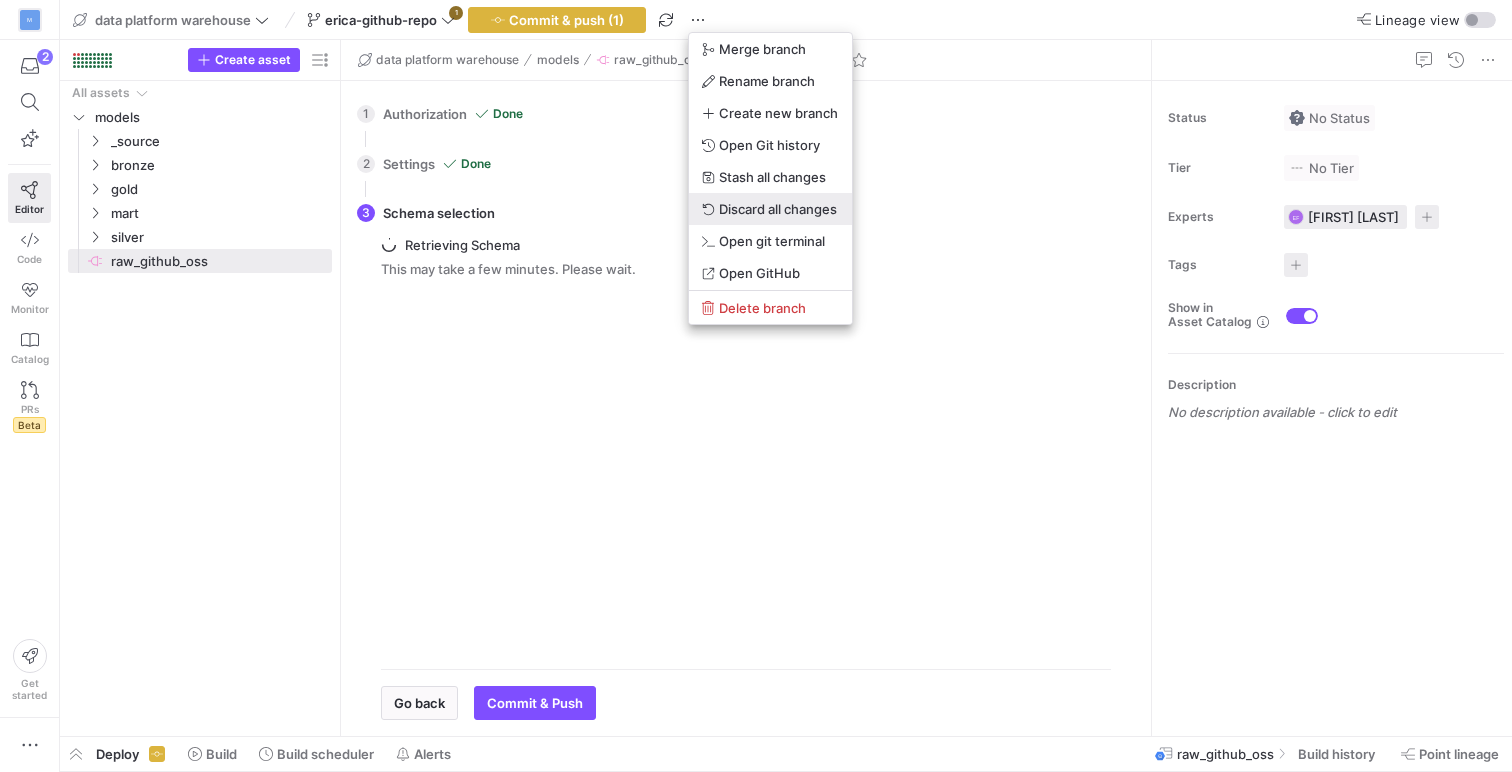 click on "Discard all changes" at bounding box center (778, 209) 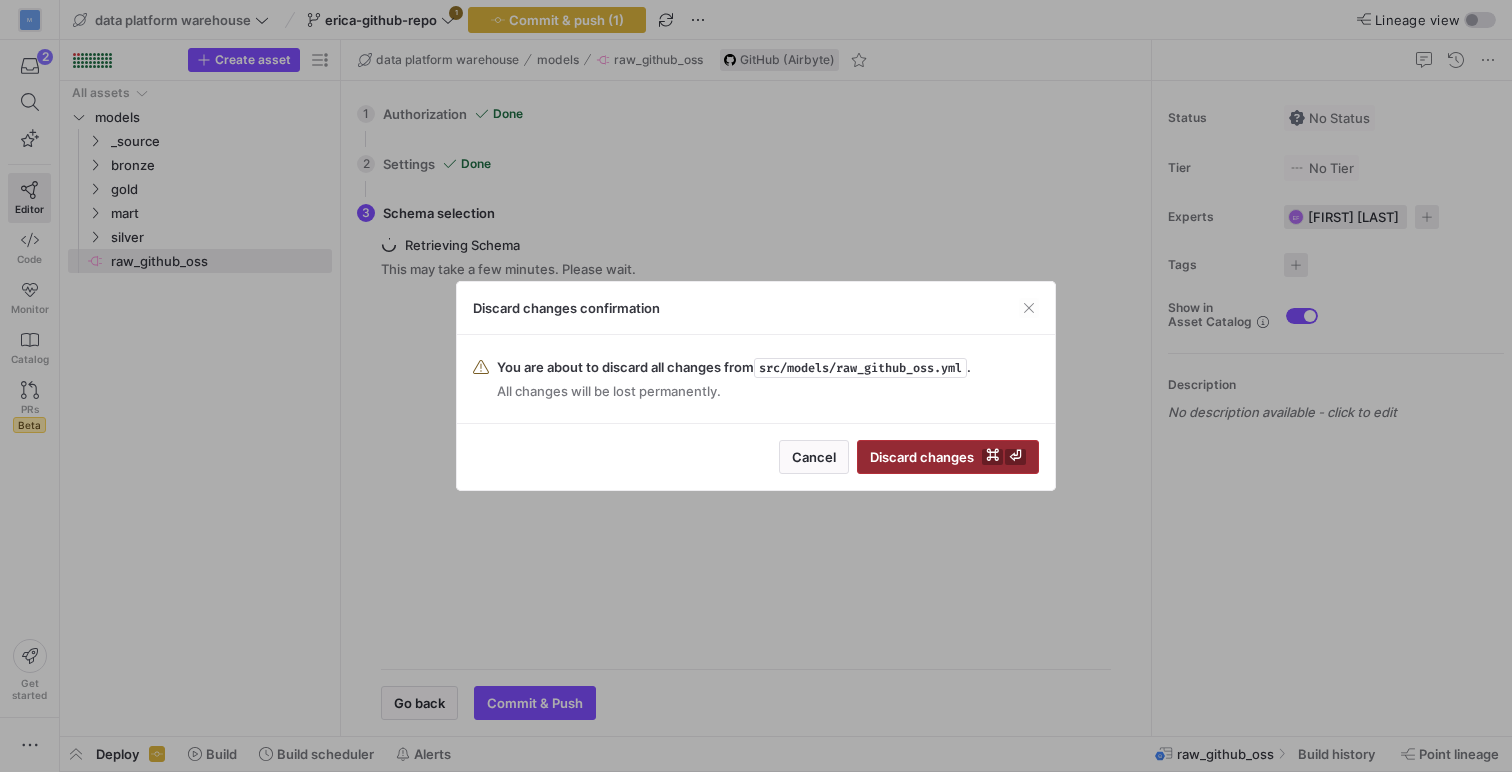 click at bounding box center [948, 457] 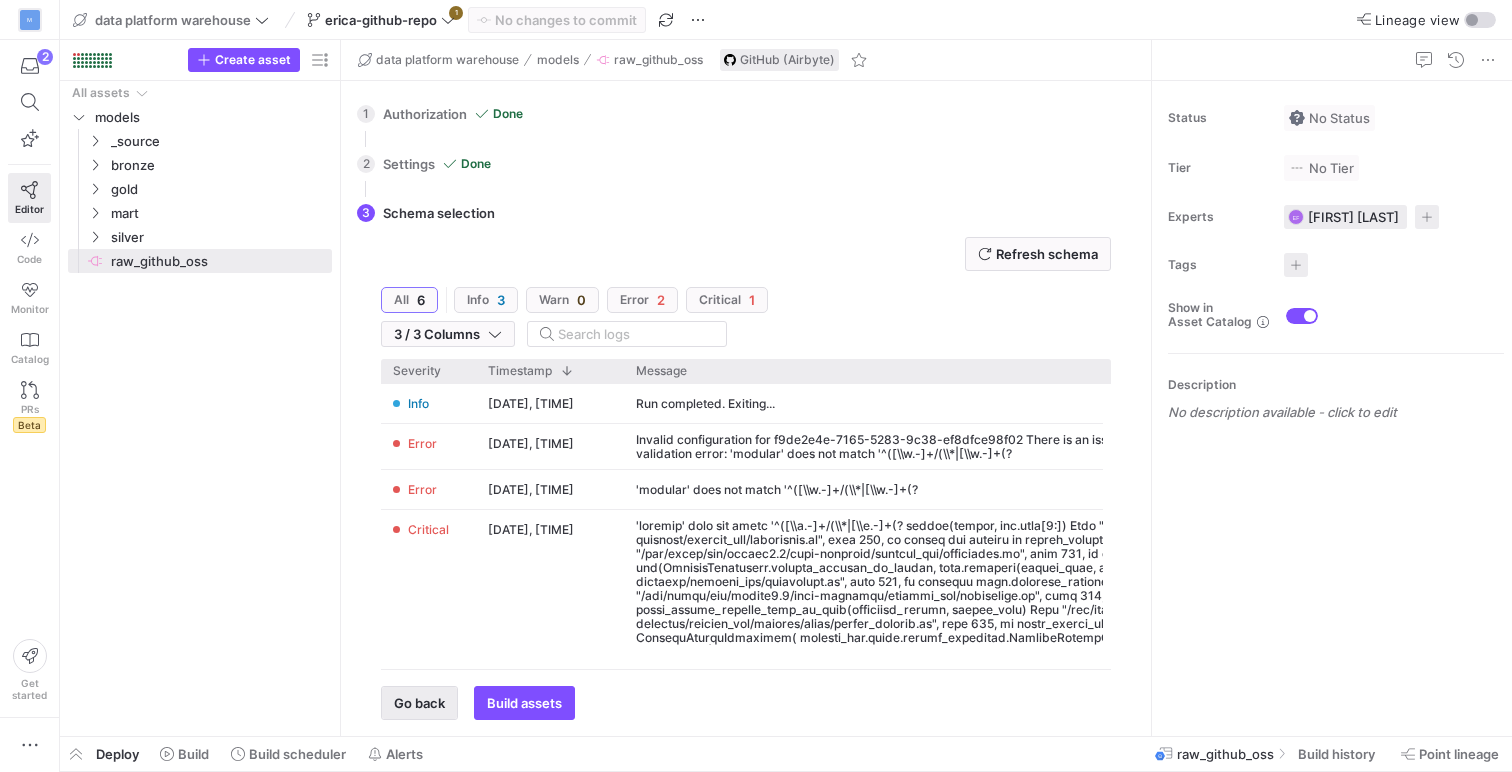 click at bounding box center (419, 703) 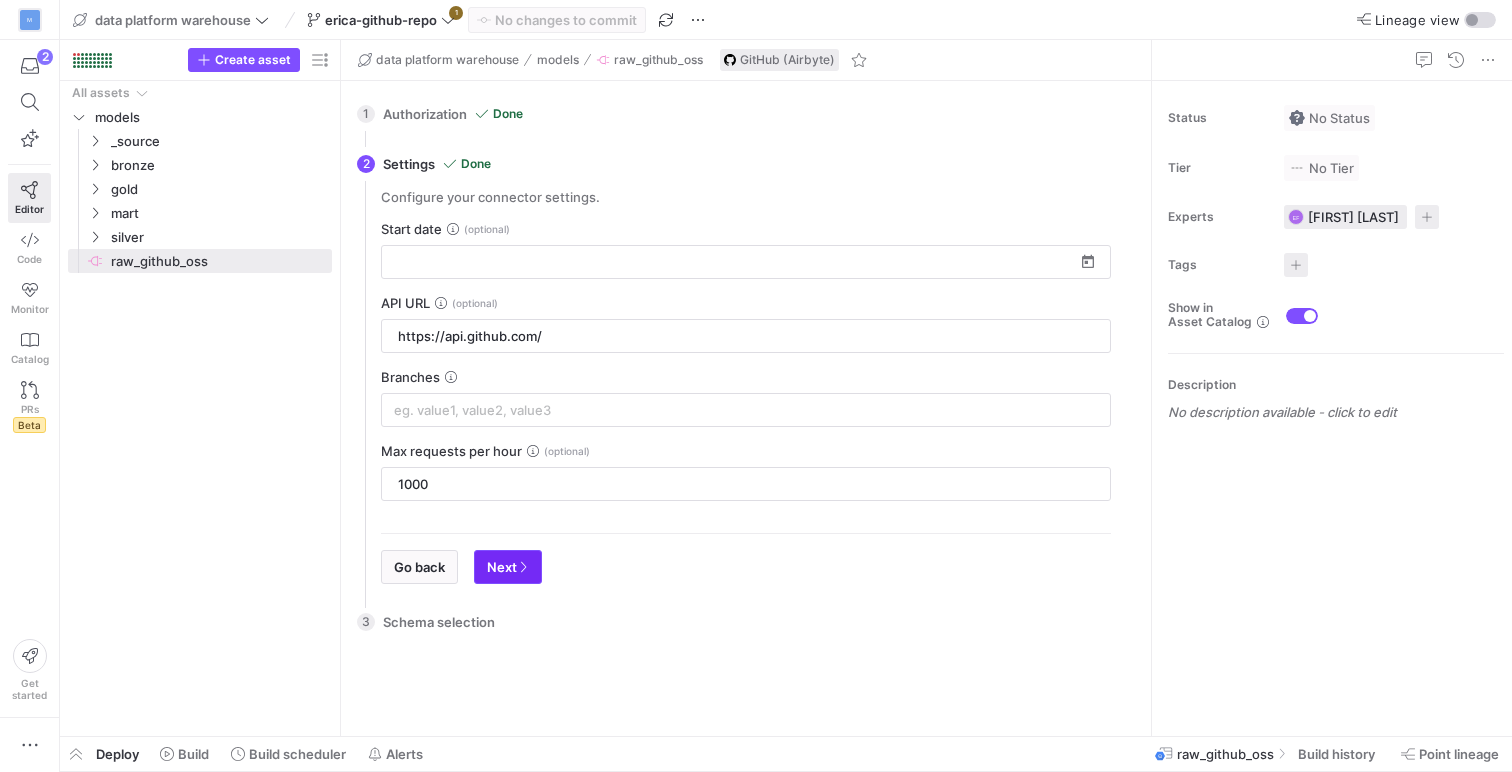 click on "Next" at bounding box center (508, 567) 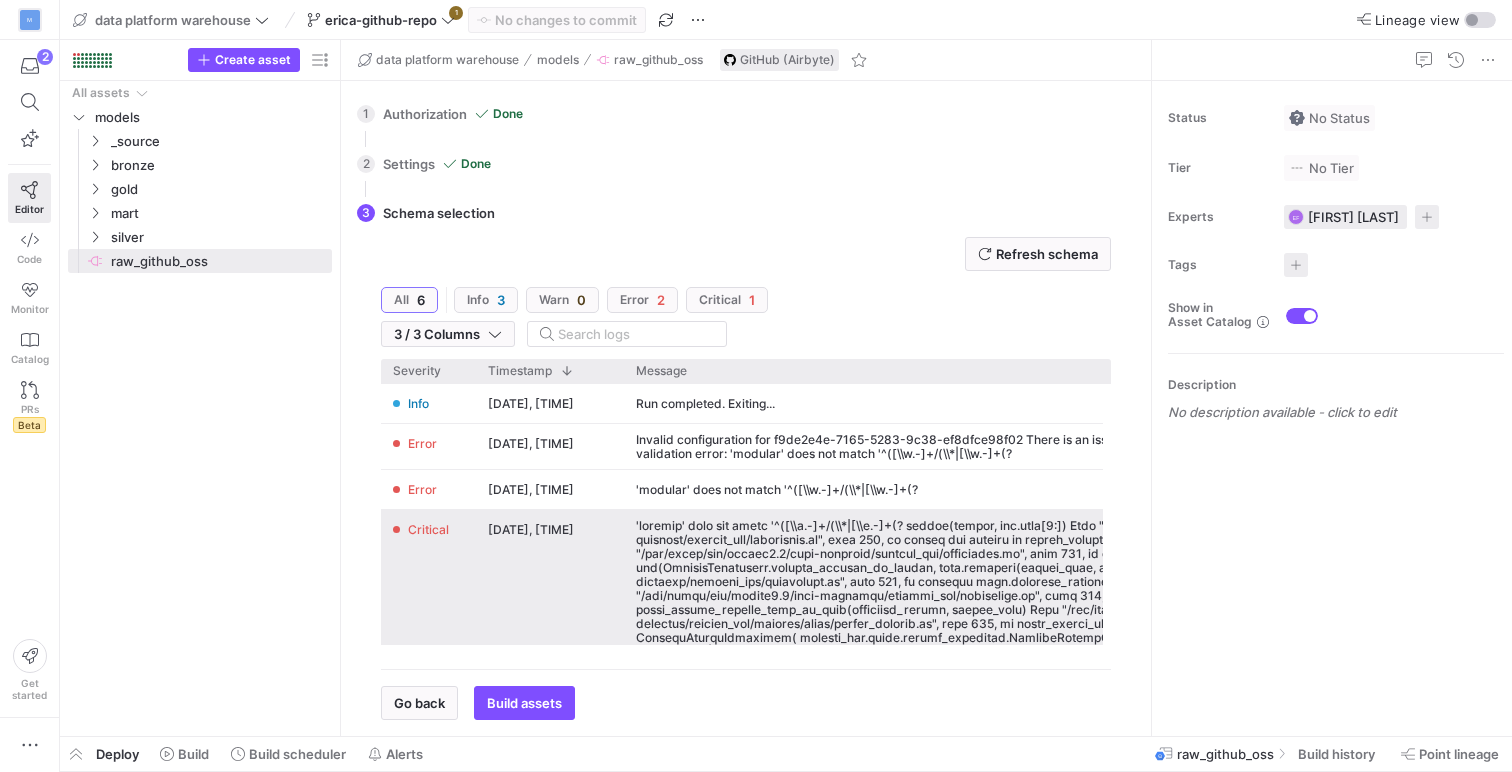 scroll, scrollTop: 15, scrollLeft: 0, axis: vertical 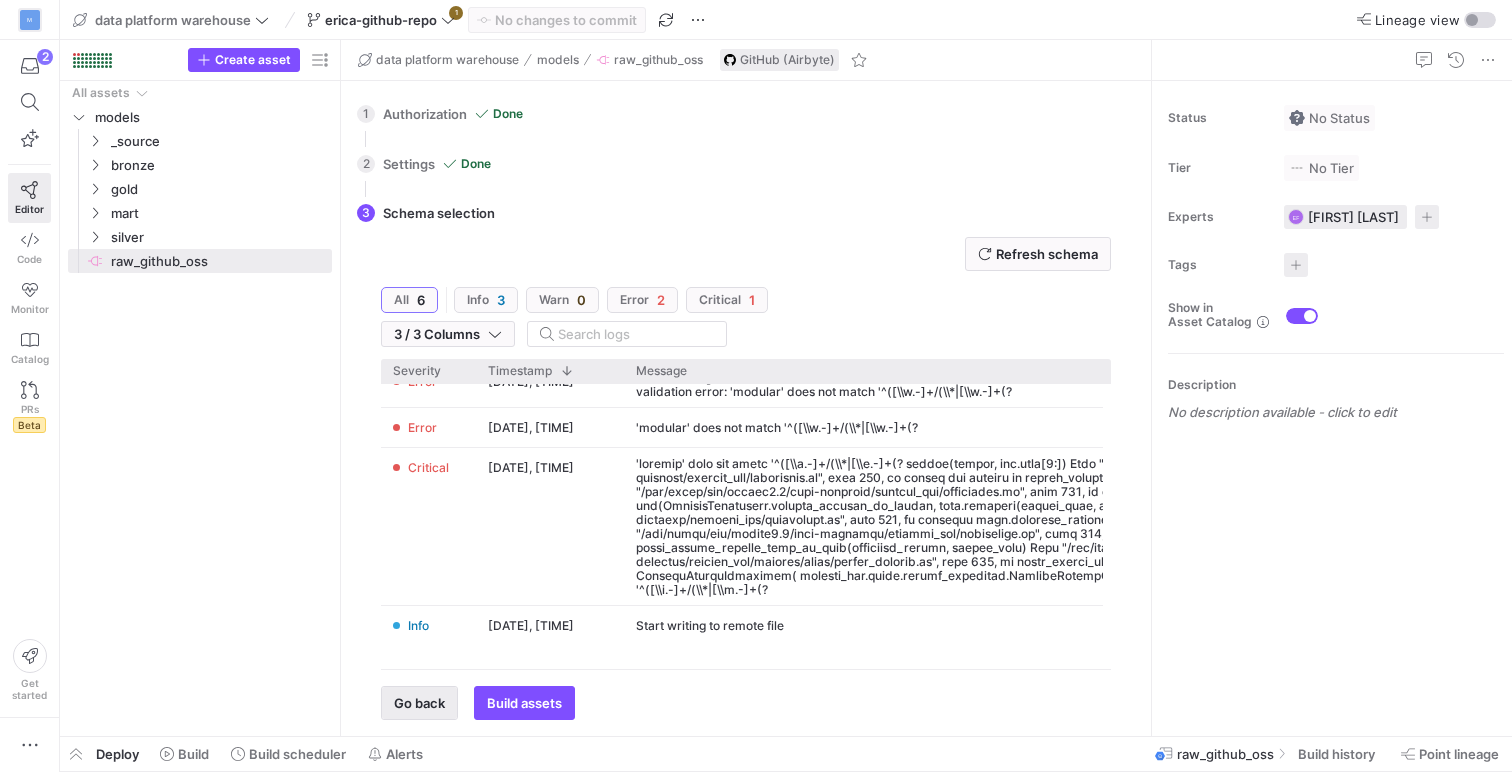 click at bounding box center (419, 703) 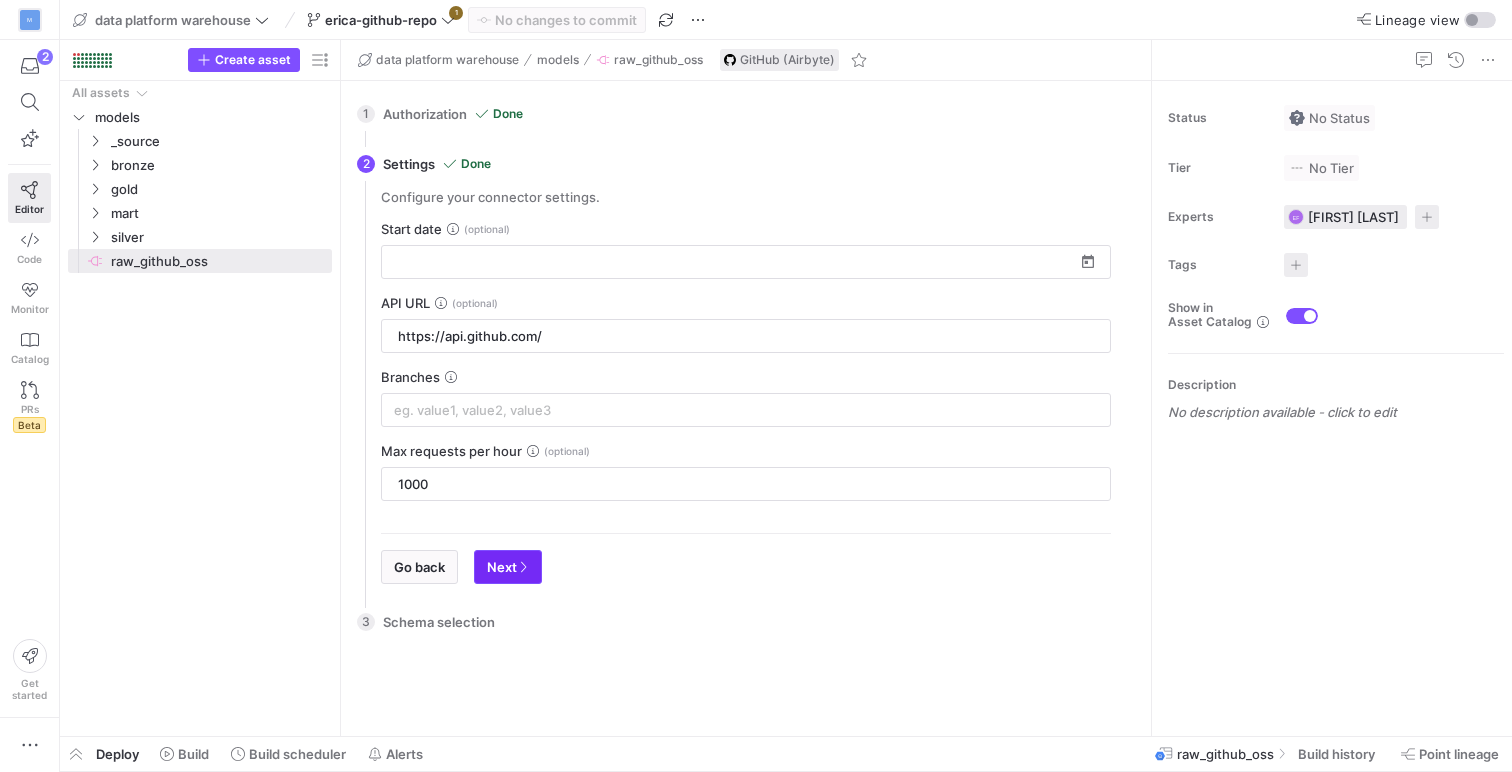 click on "Next" at bounding box center [508, 567] 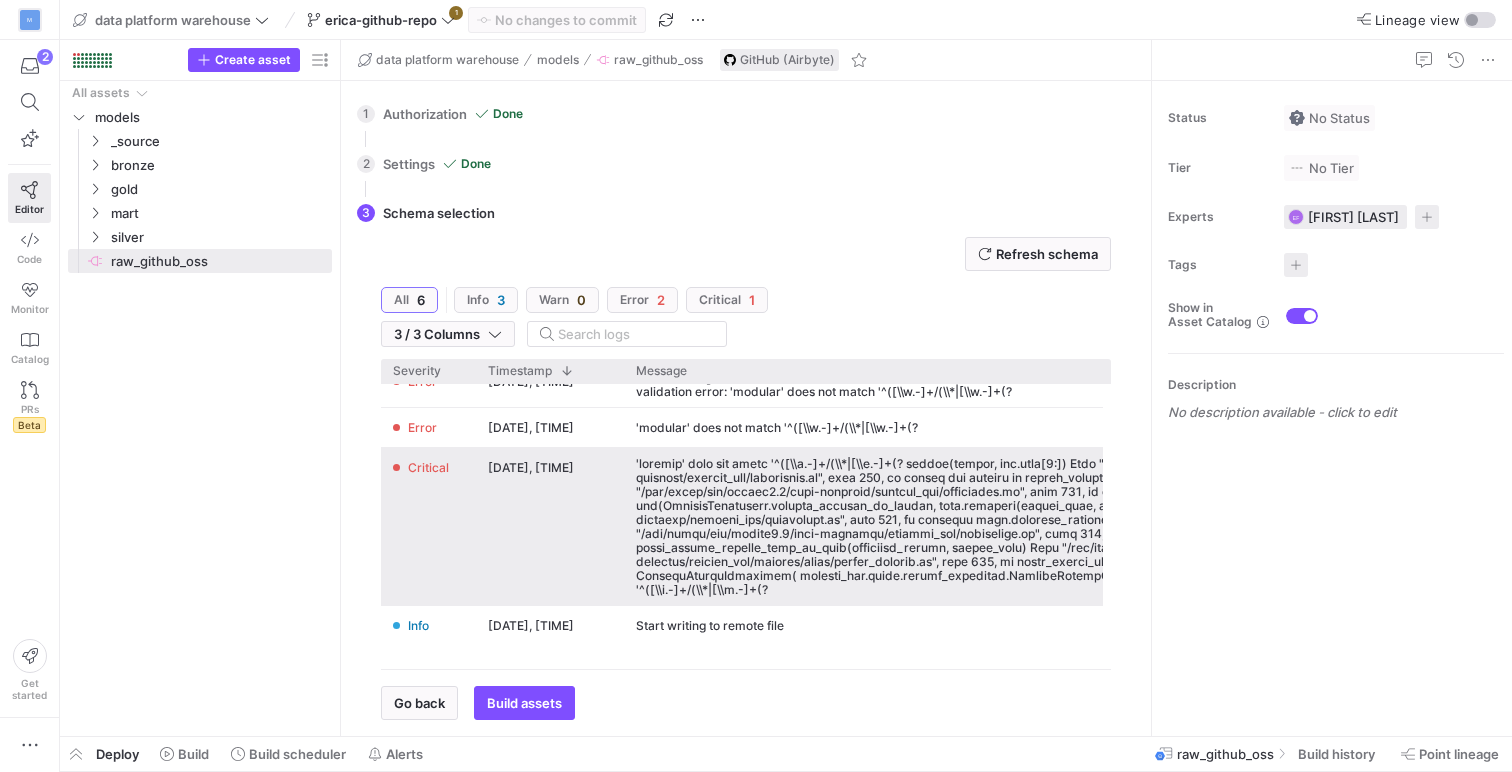 scroll, scrollTop: 34, scrollLeft: 0, axis: vertical 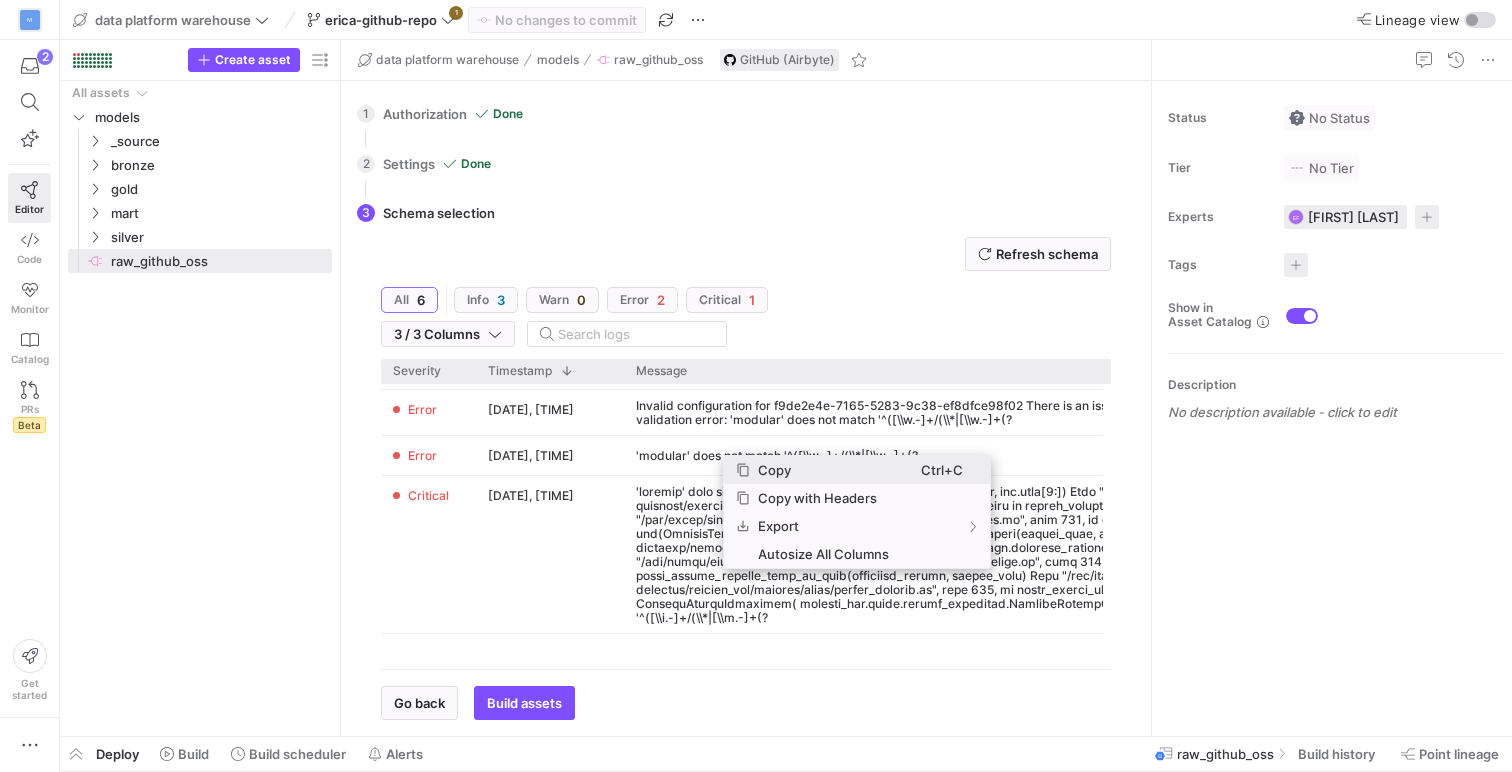 click on "Copy" at bounding box center (835, 470) 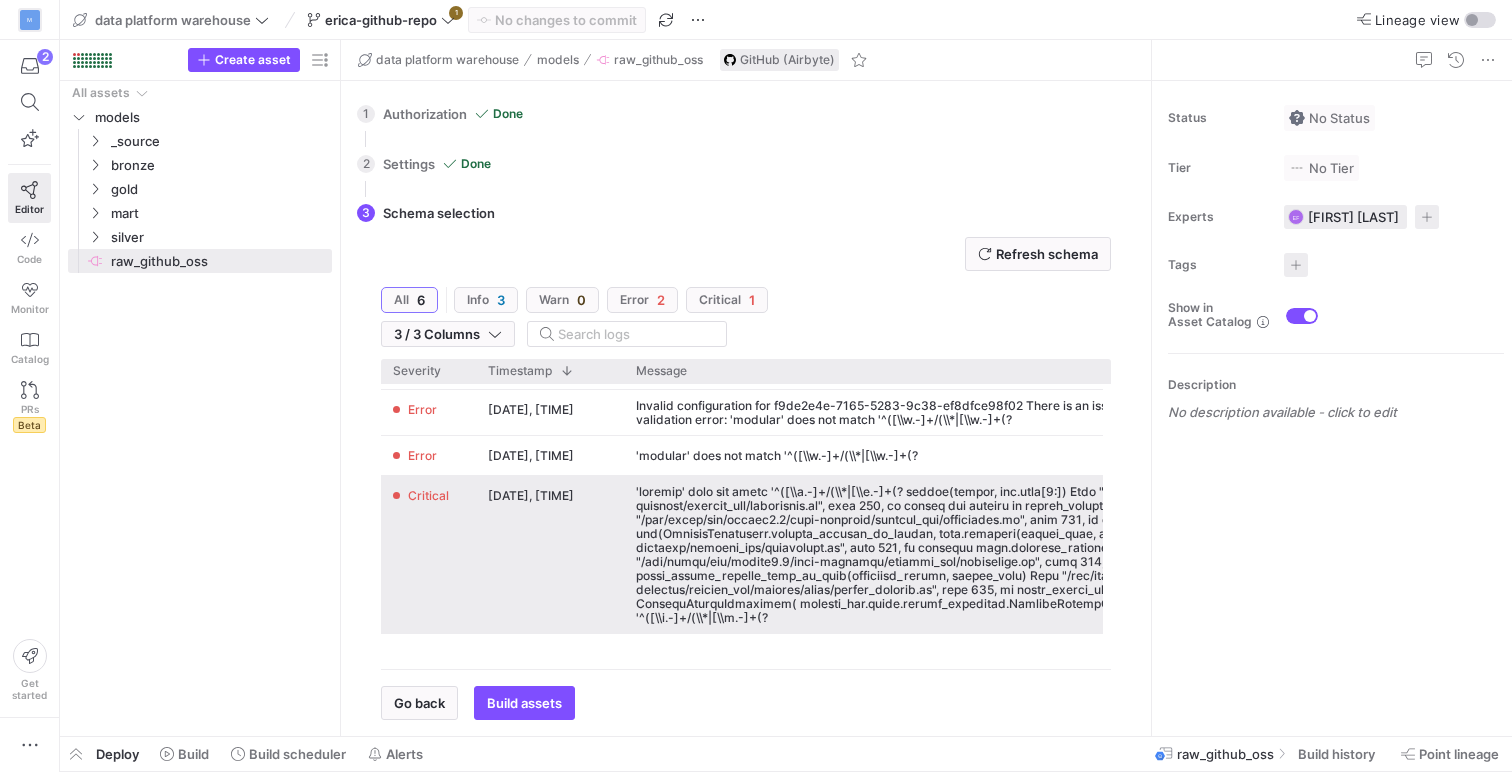 scroll, scrollTop: 0, scrollLeft: 0, axis: both 